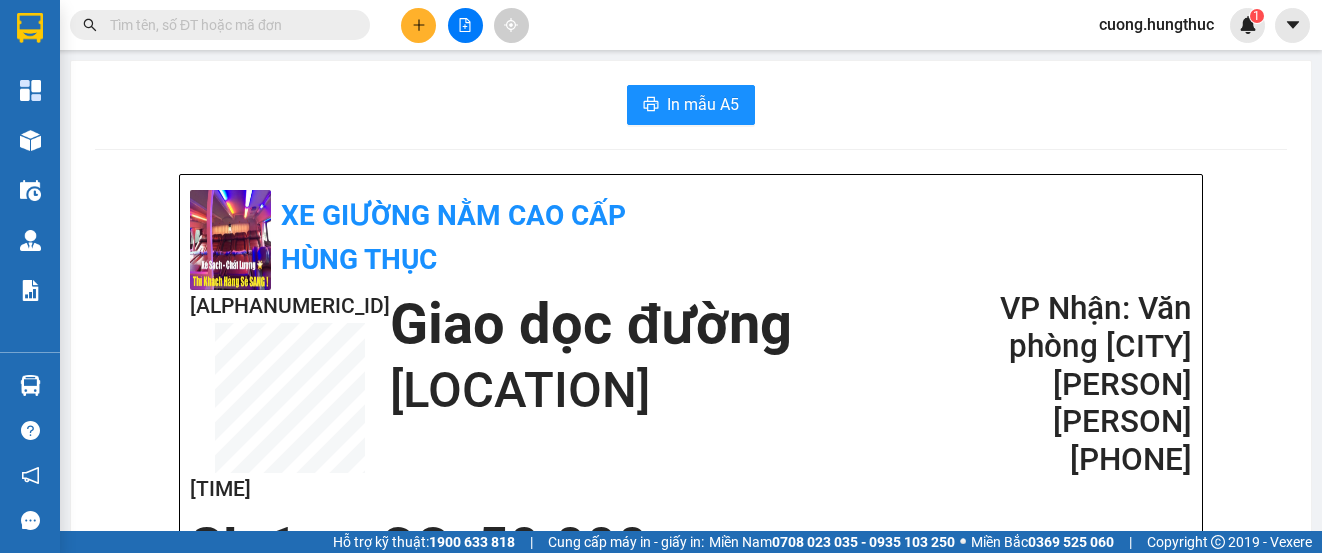 scroll, scrollTop: 0, scrollLeft: 0, axis: both 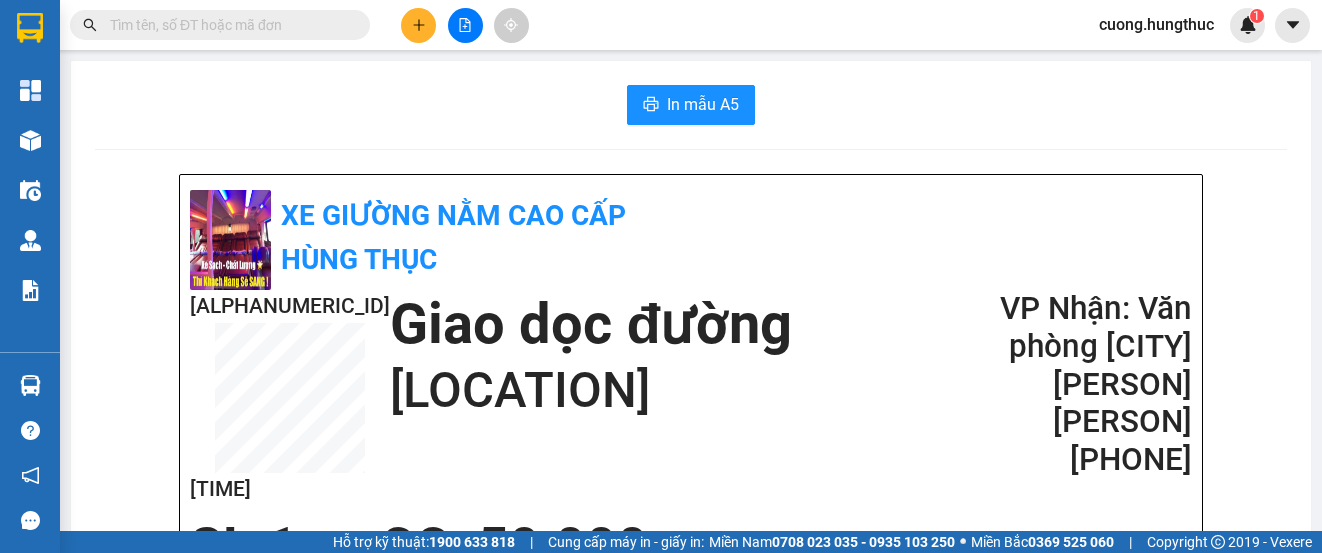 click on "In mẫu A5" at bounding box center [691, 105] 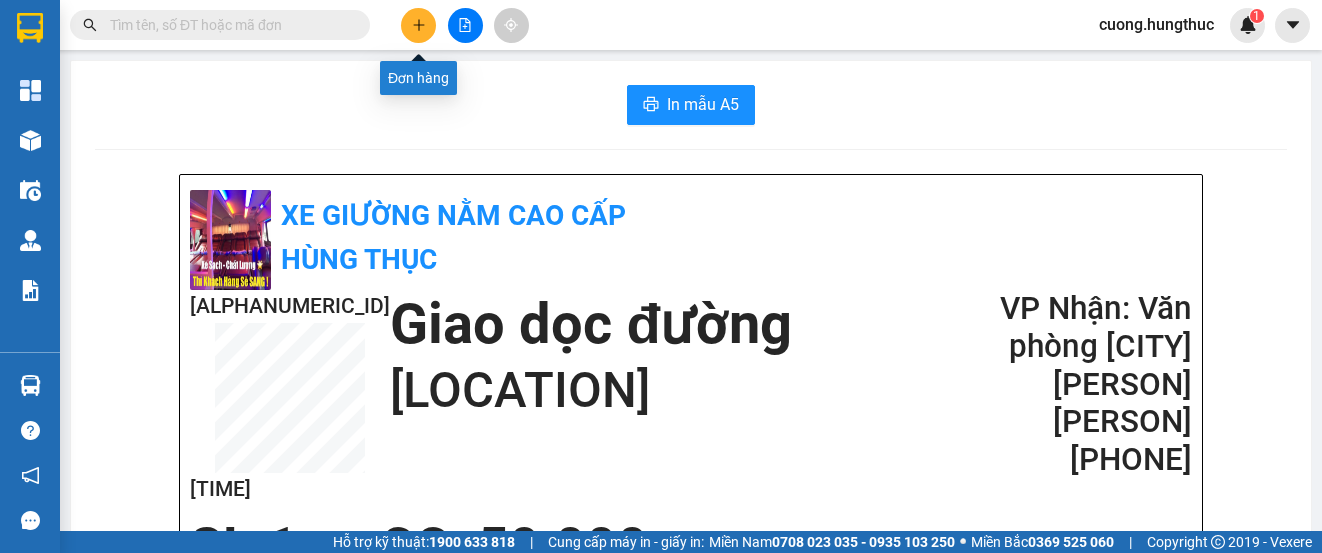 click at bounding box center (418, 25) 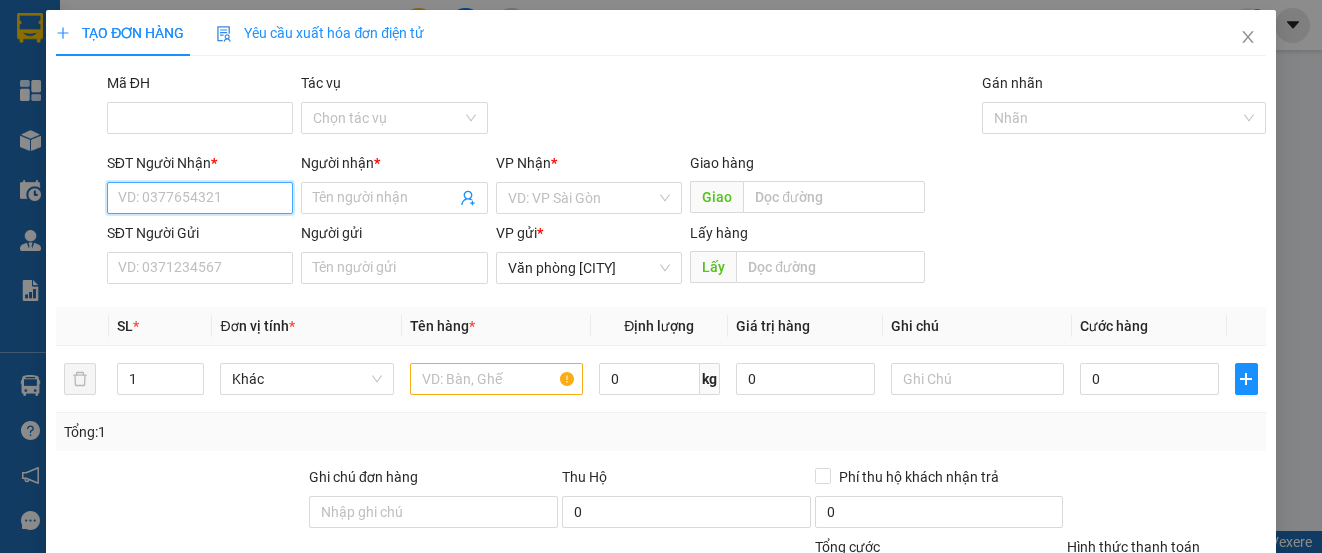 click on "SĐT Người Nhận  *" at bounding box center [200, 198] 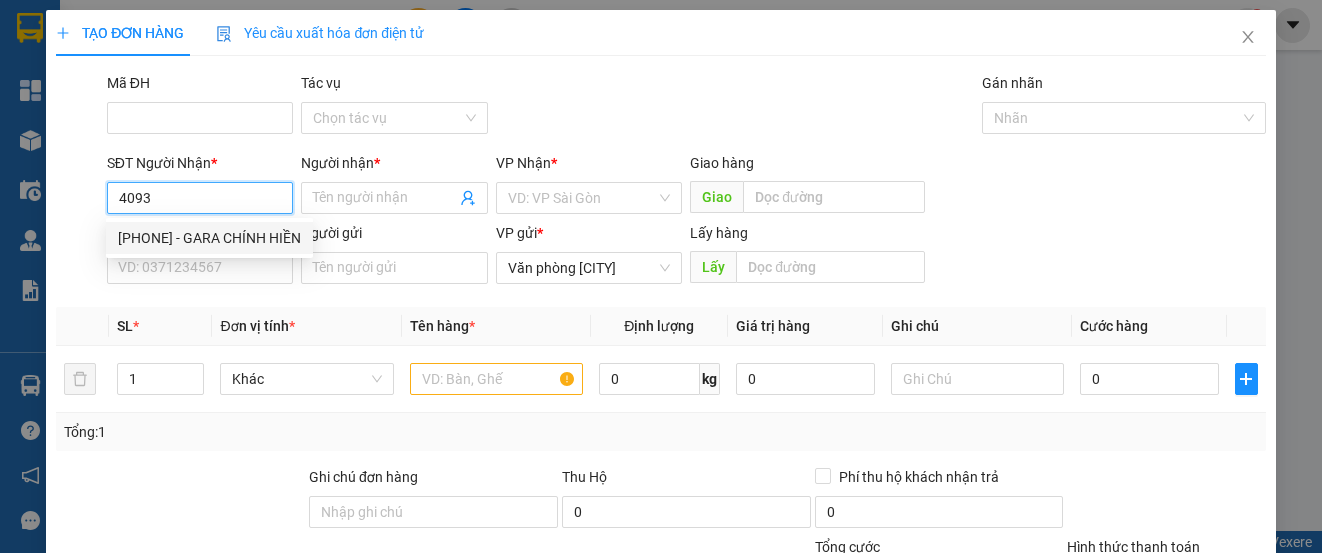 click on "[PHONE] - GARA CHÍNH HIỀN" at bounding box center [209, 238] 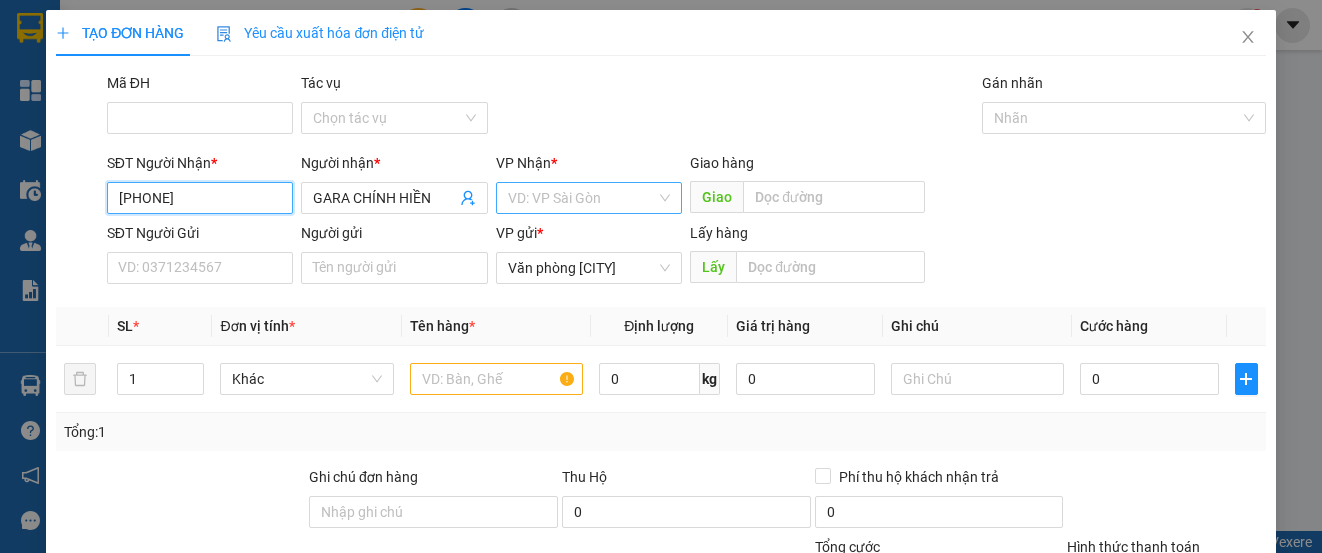 type on "[PHONE]" 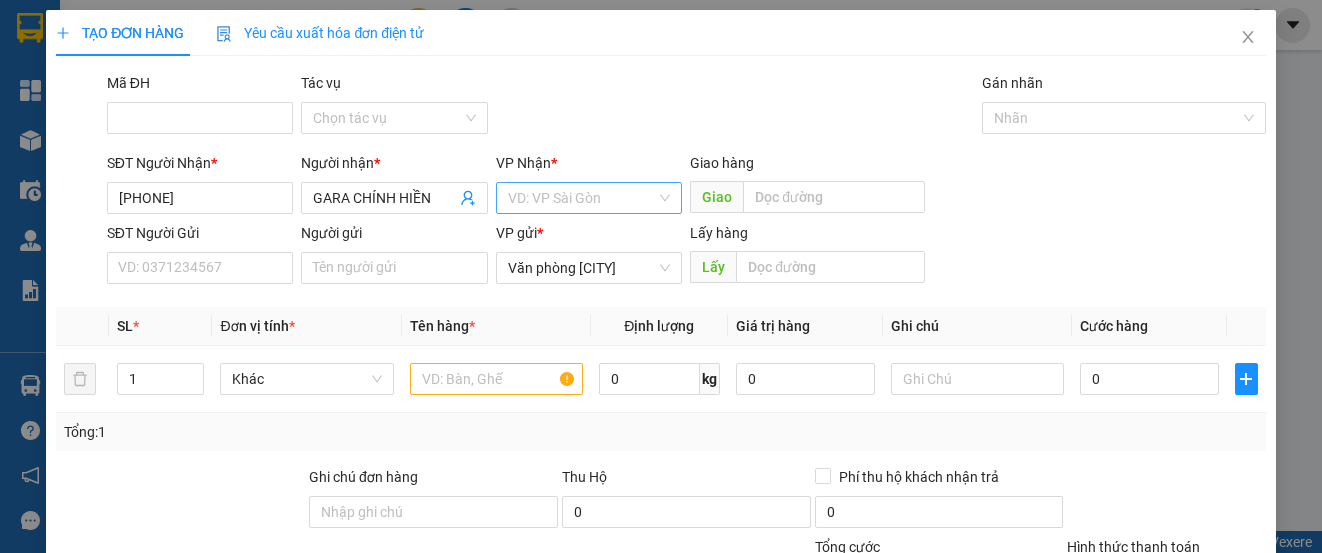 click at bounding box center [582, 198] 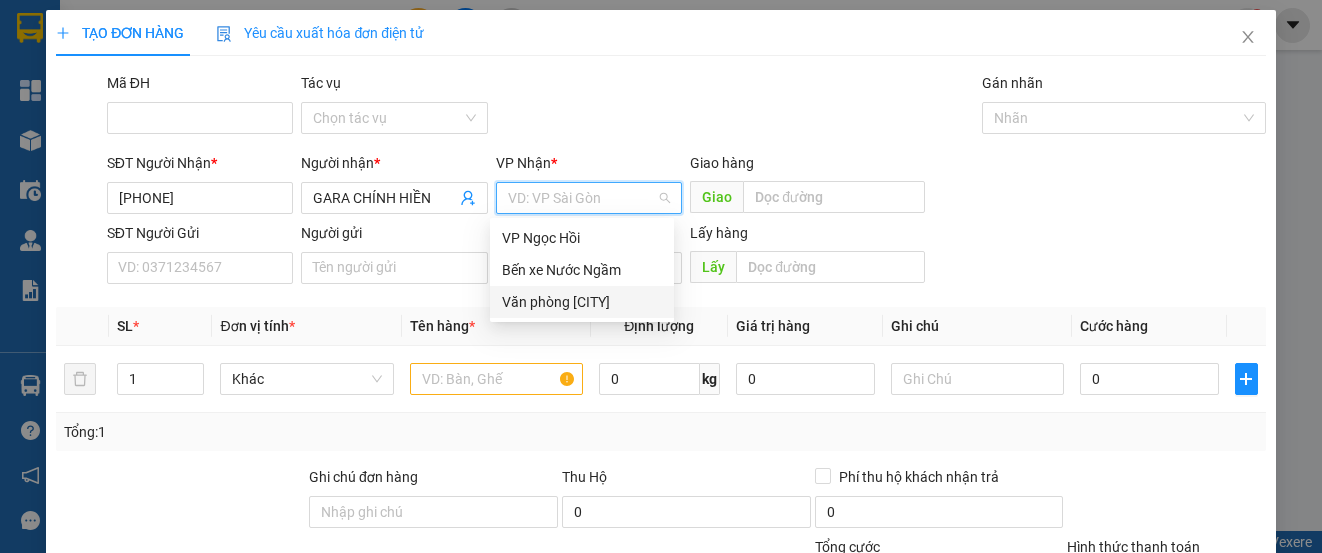 click on "Văn phòng [CITY]" at bounding box center [582, 302] 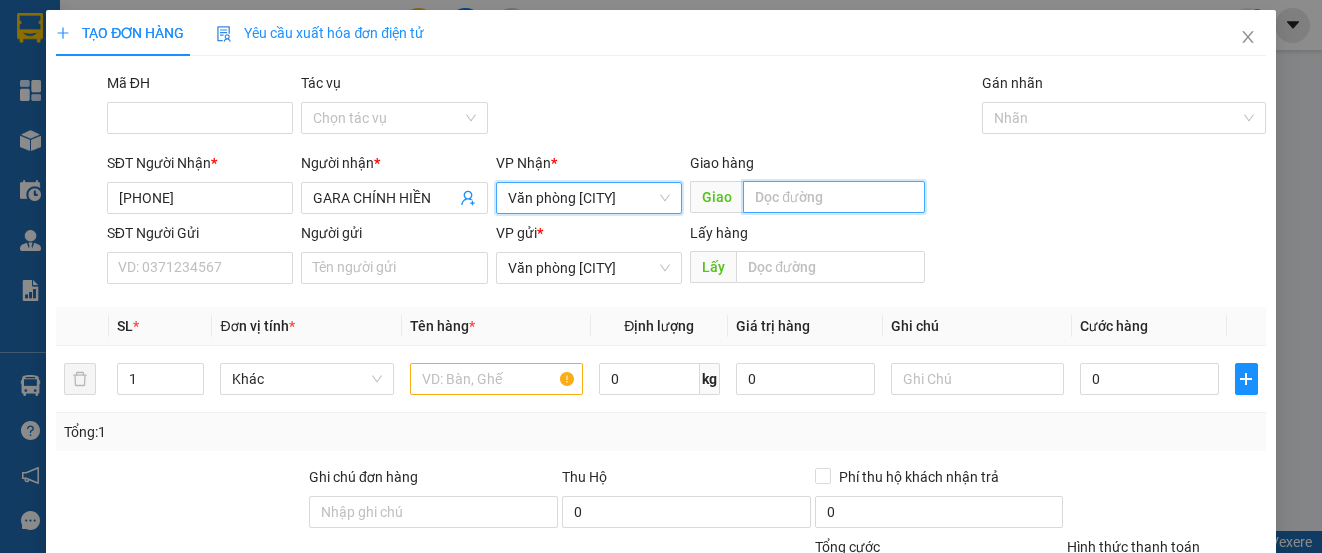 click at bounding box center (834, 197) 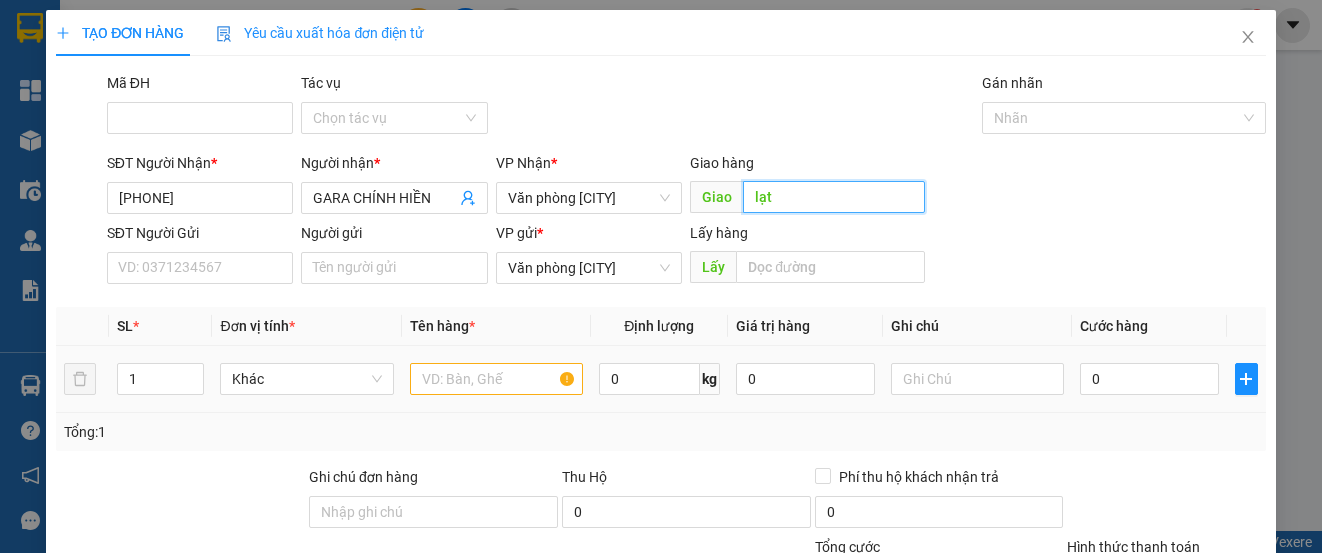 type on "lạt" 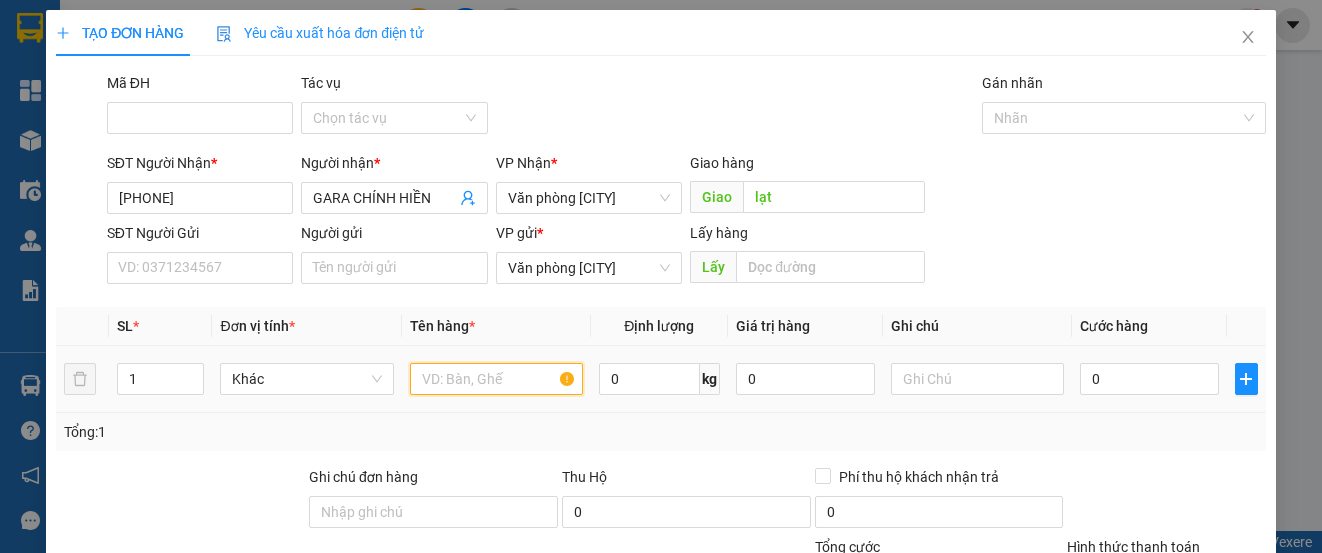 click at bounding box center (496, 379) 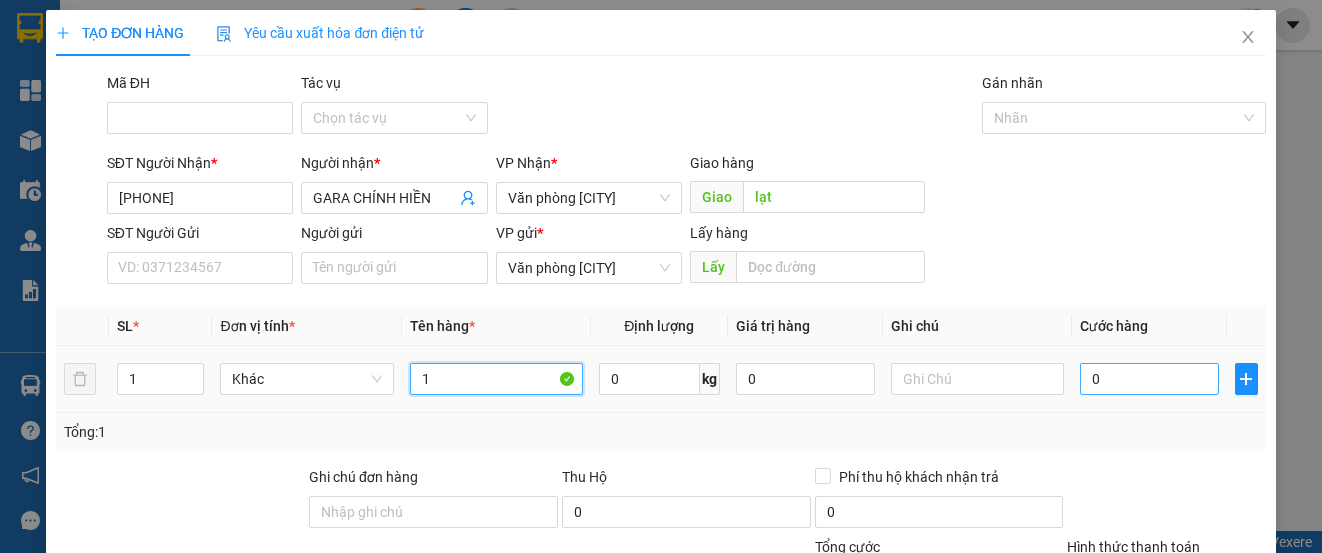 type on "1" 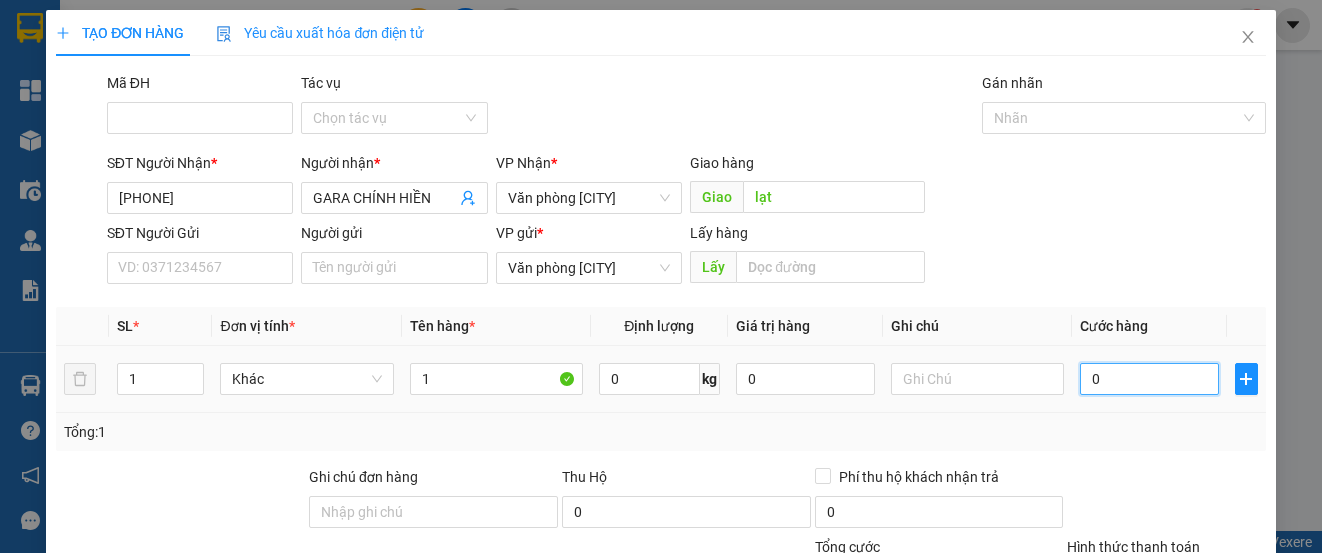 click on "0" at bounding box center [1149, 379] 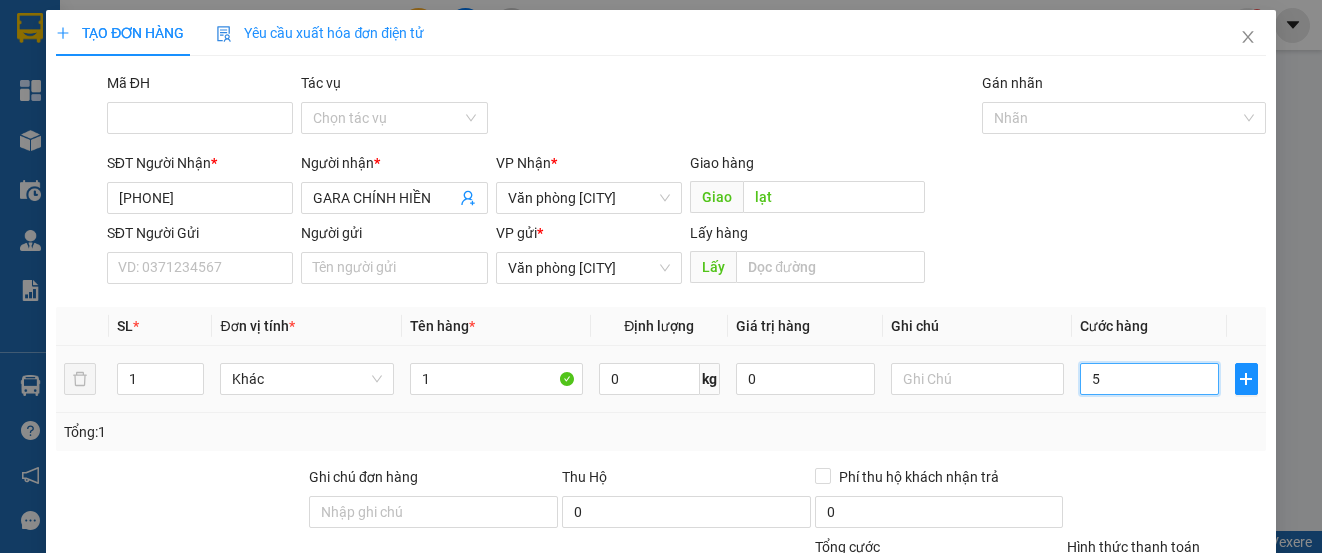 type on "58" 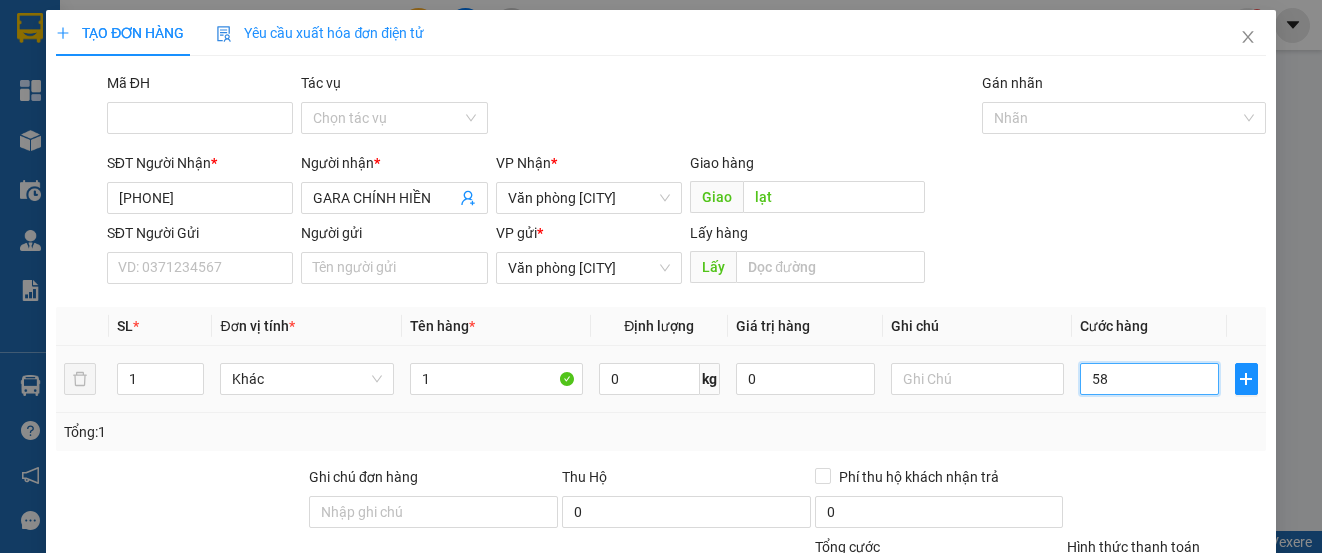 type on "58" 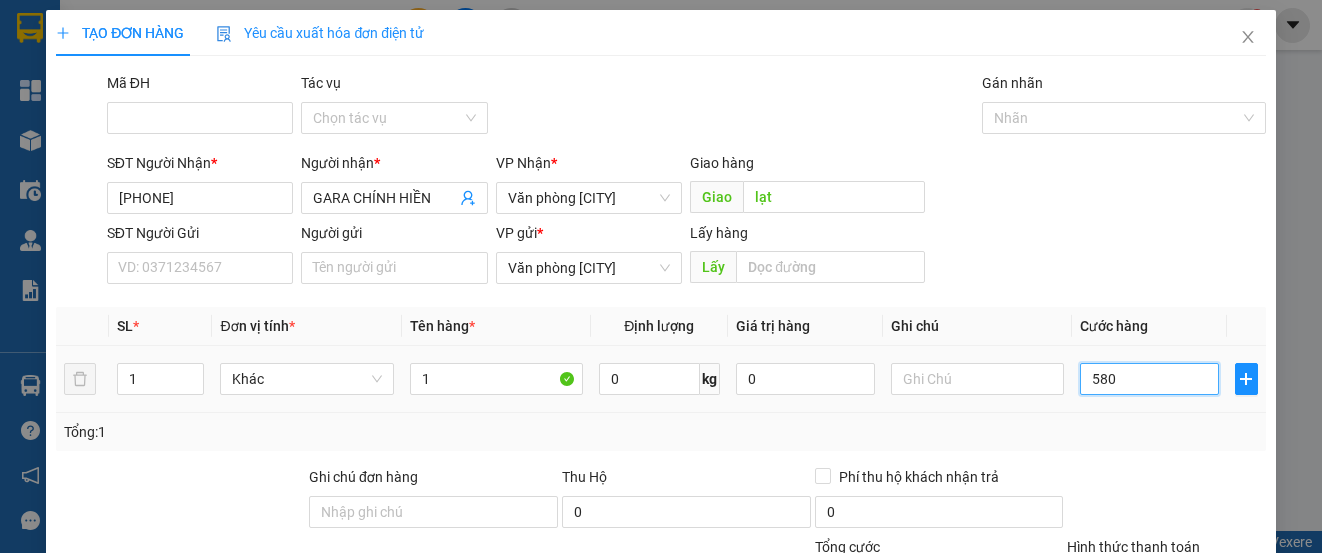 type on "5.800" 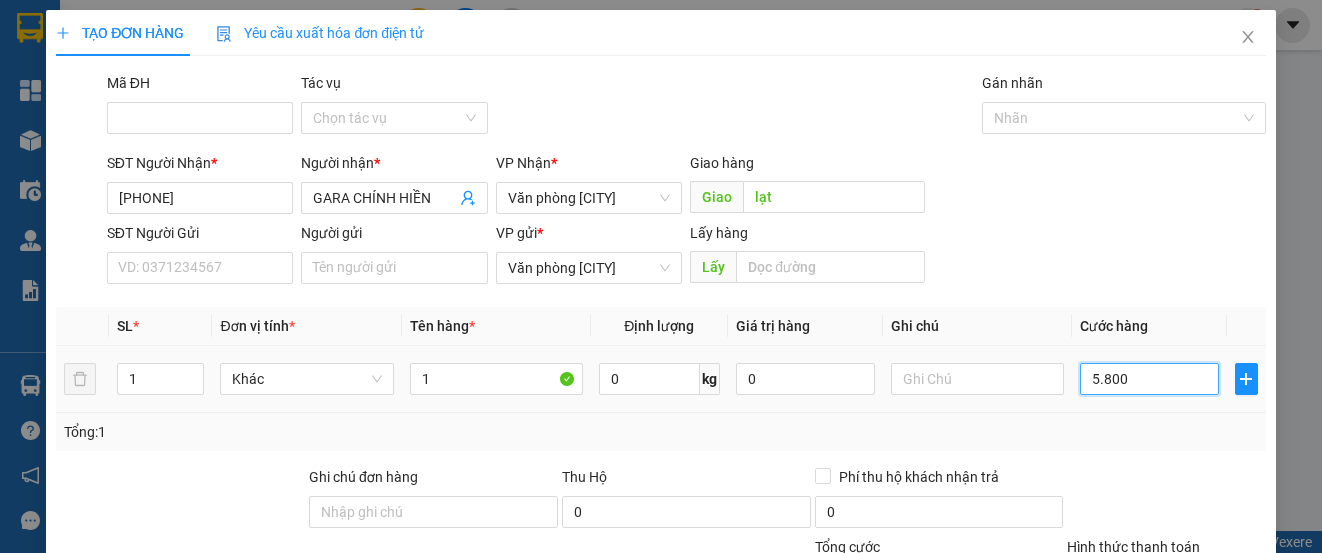 type on "5.800" 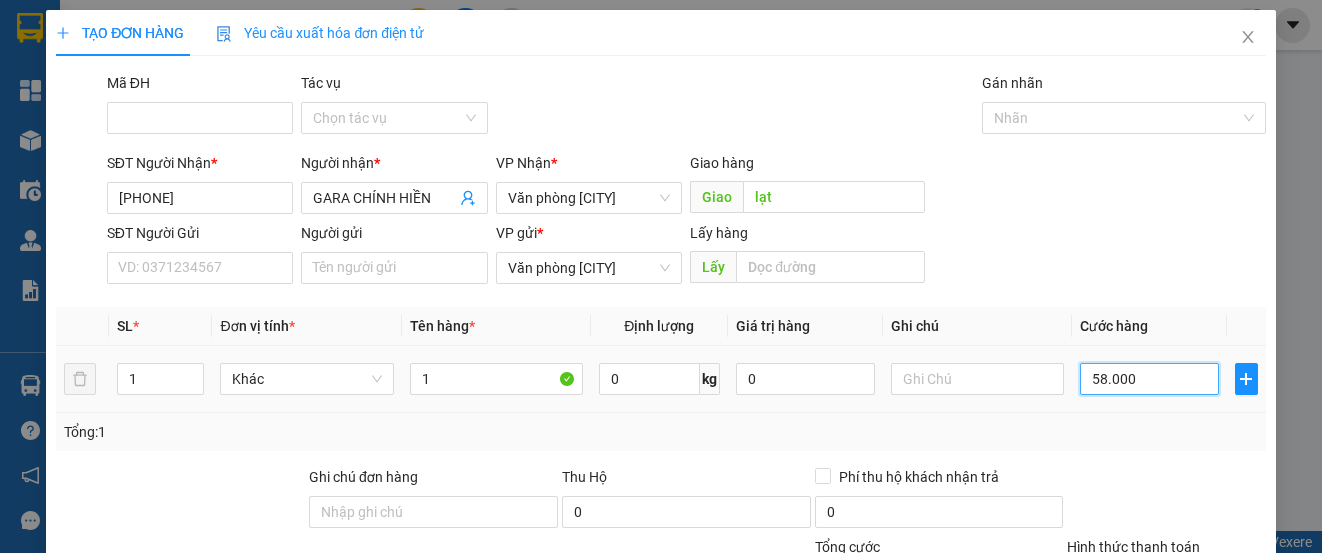 type on "58.000" 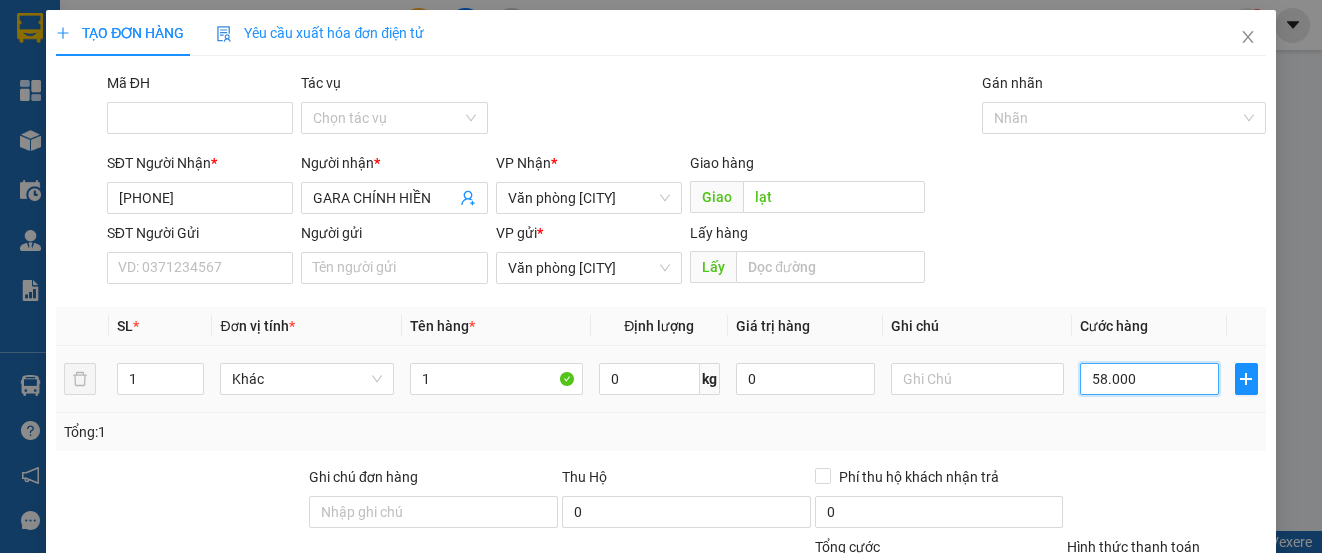 type on "5.800" 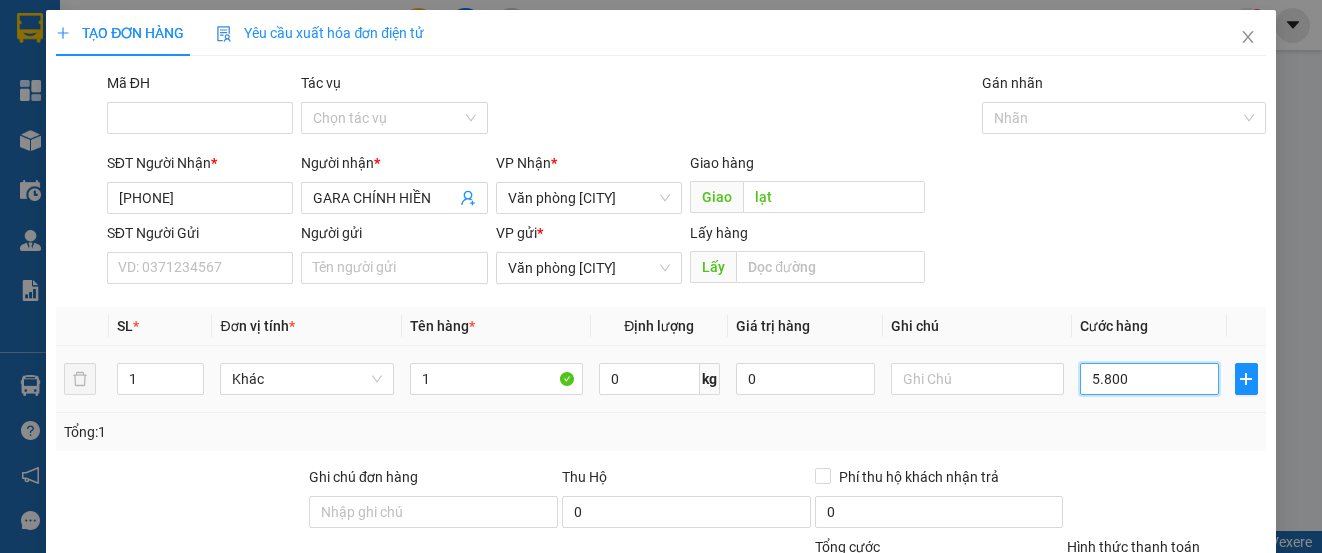 type on "5.800" 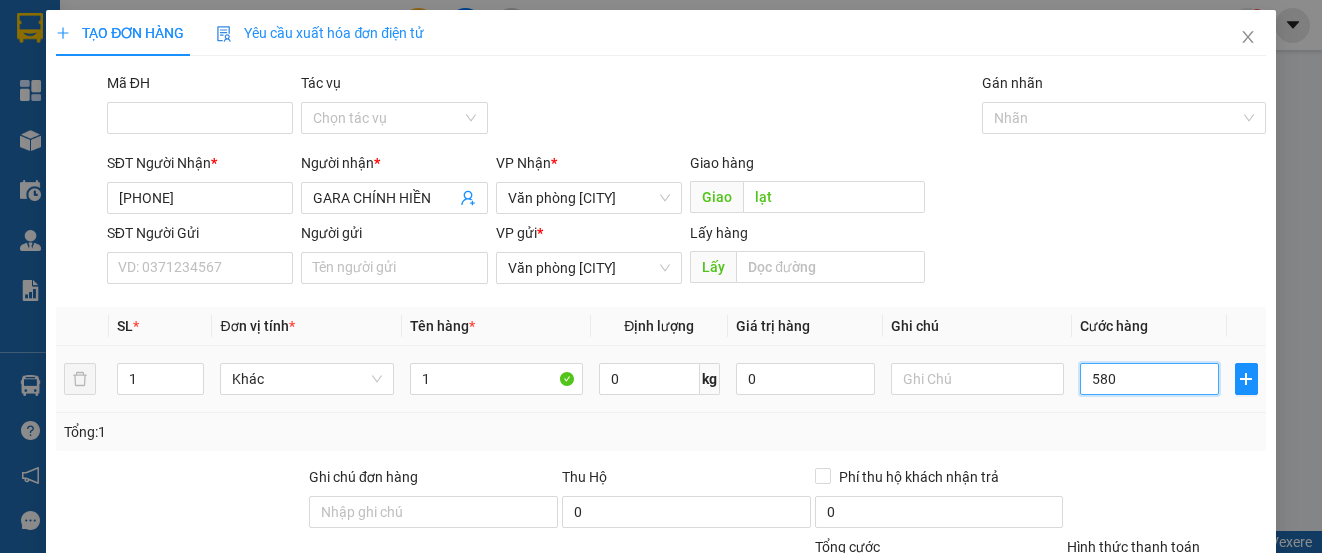 type on "580" 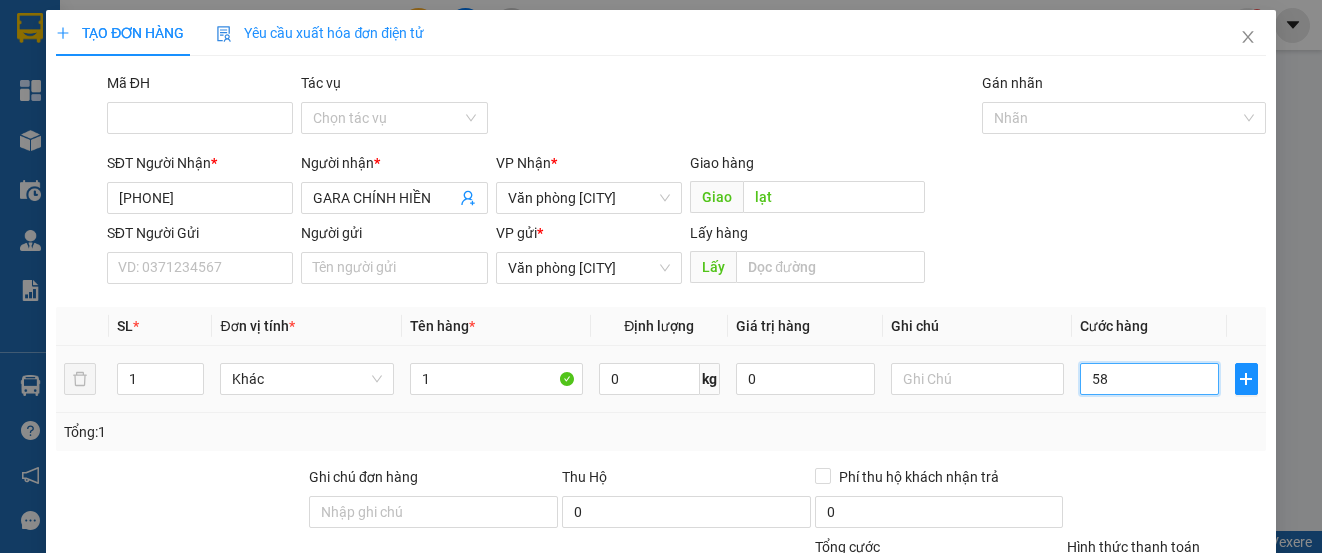 type on "58" 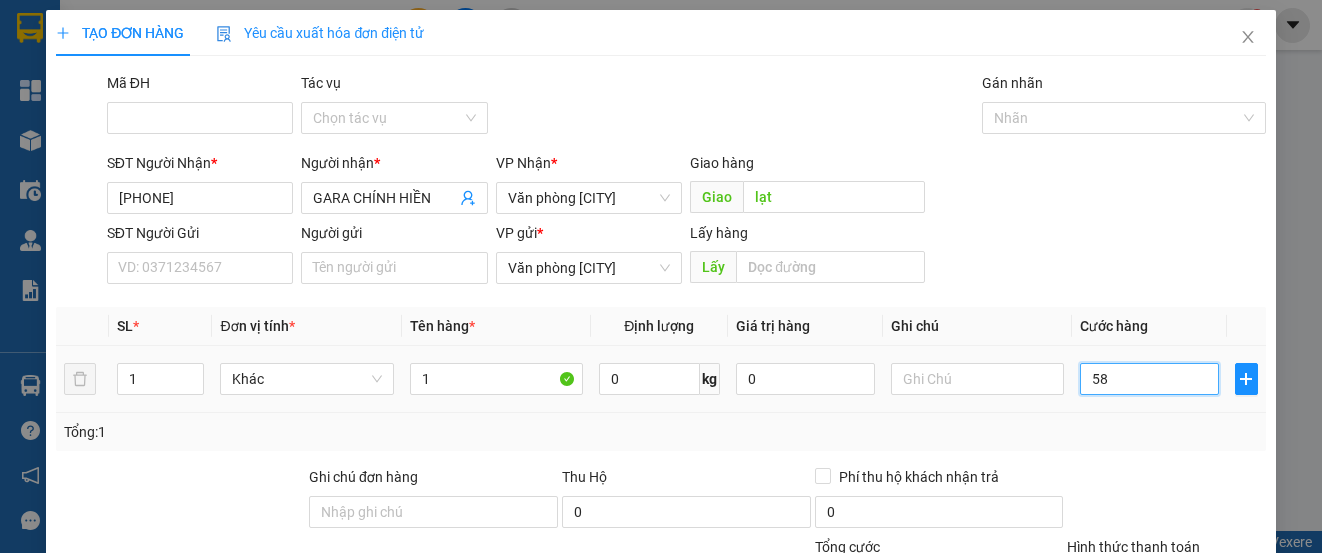 type on "5" 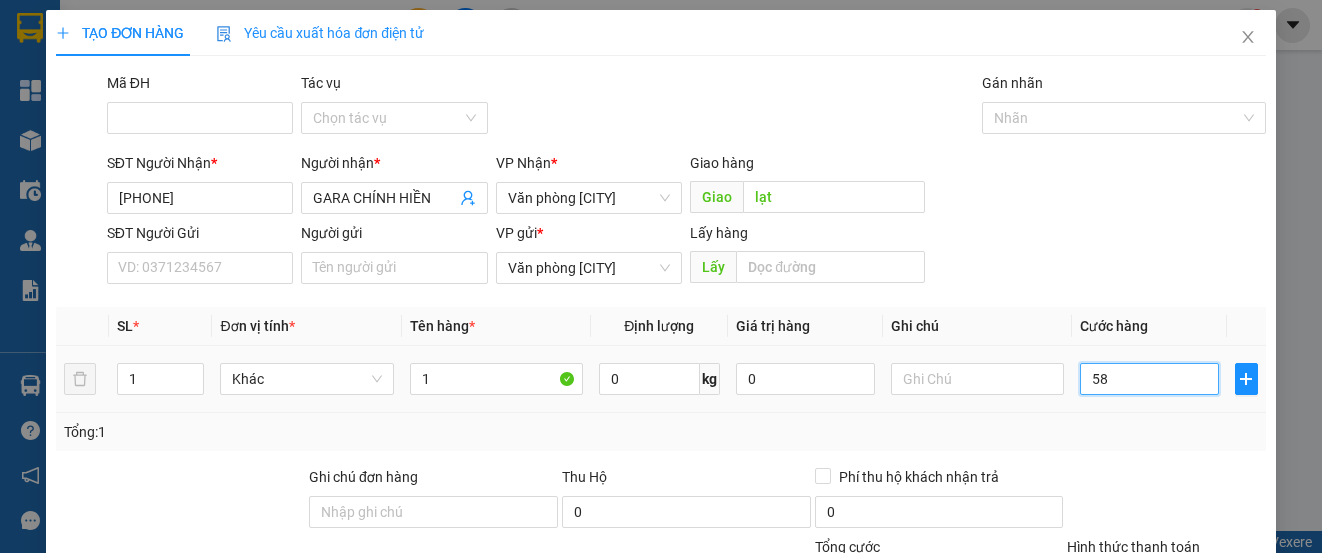 type on "5" 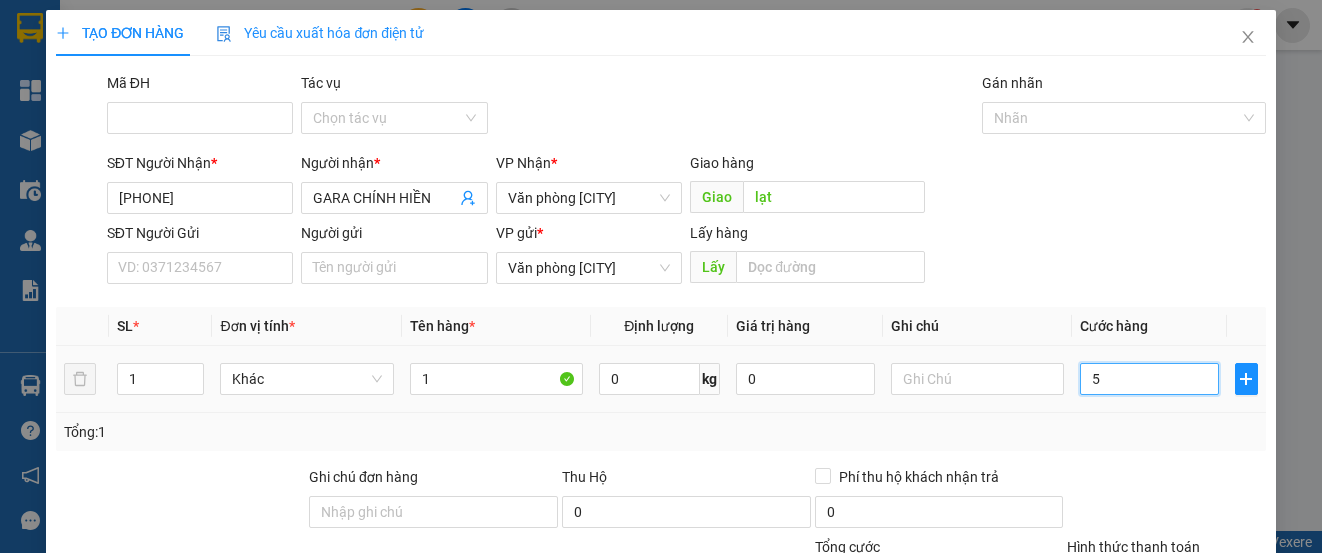 type on "50" 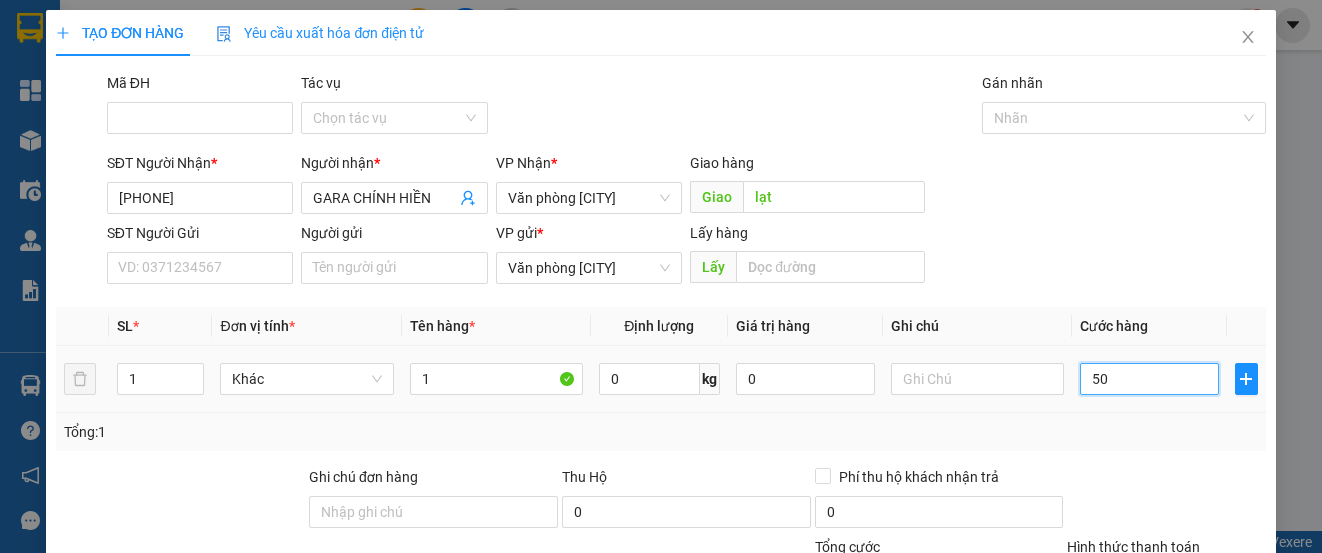 type on "50" 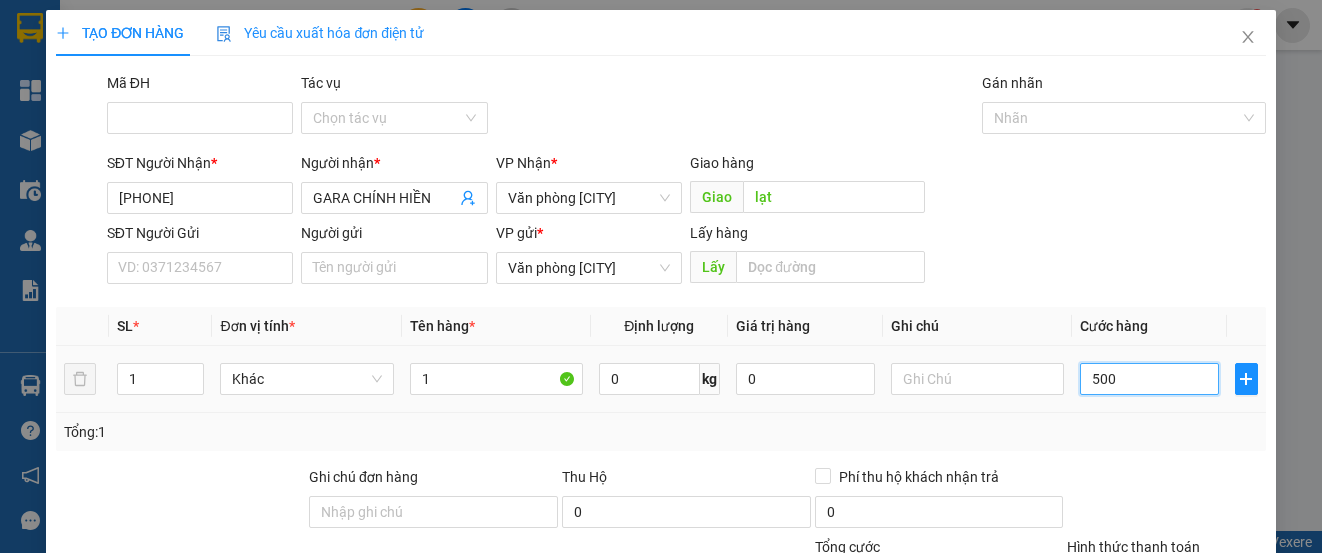 type on "500" 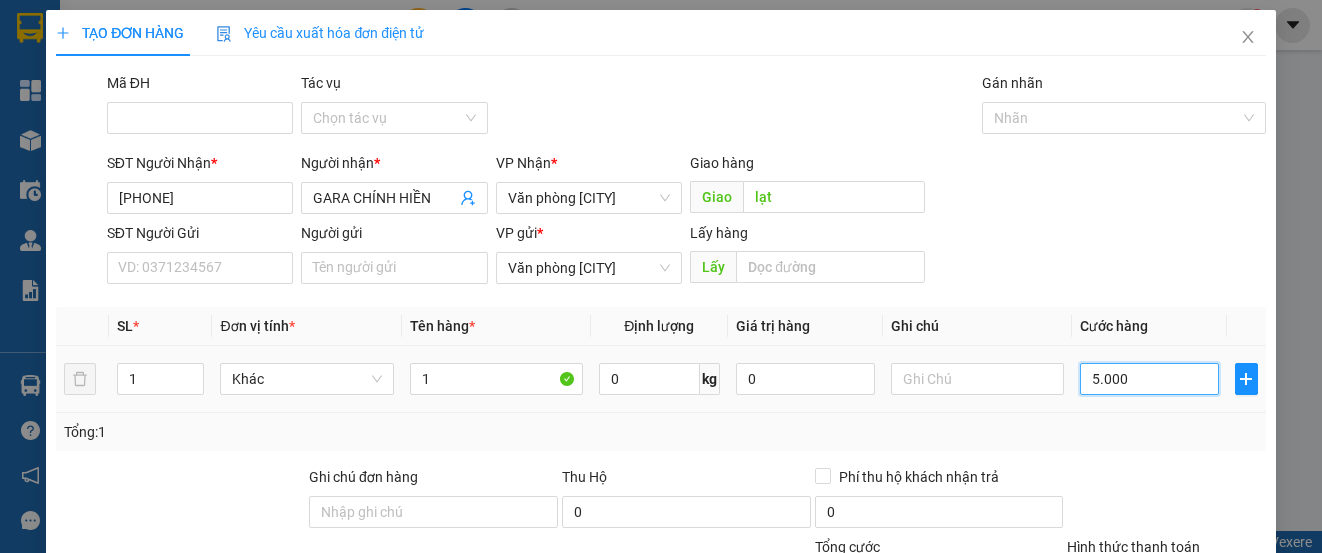 type on "5.000" 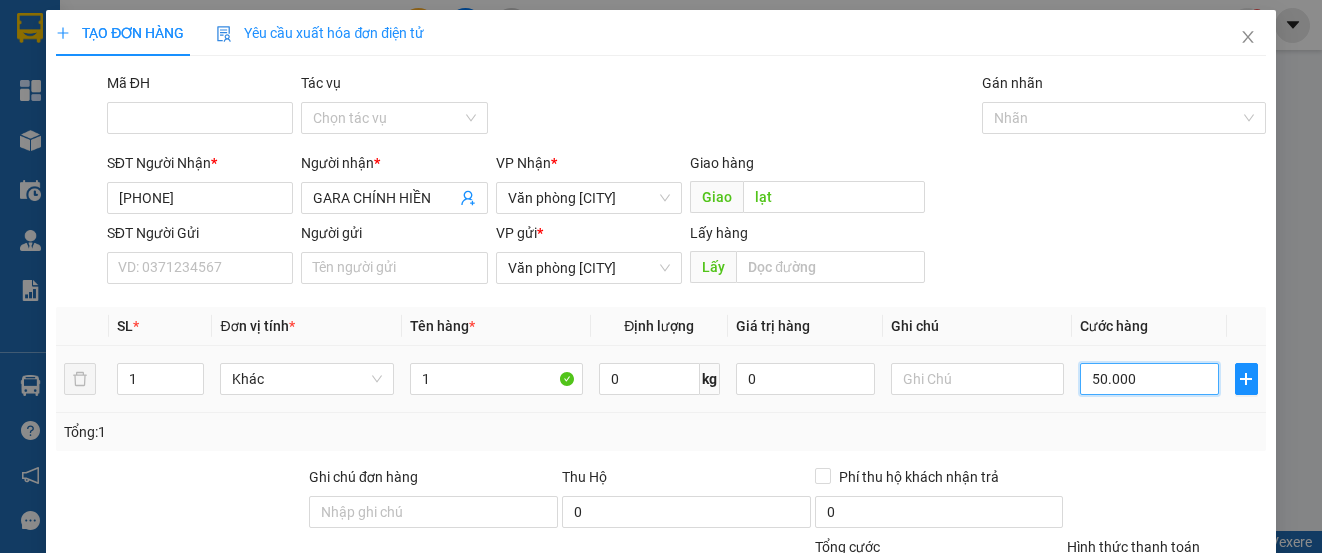 type on "50.000" 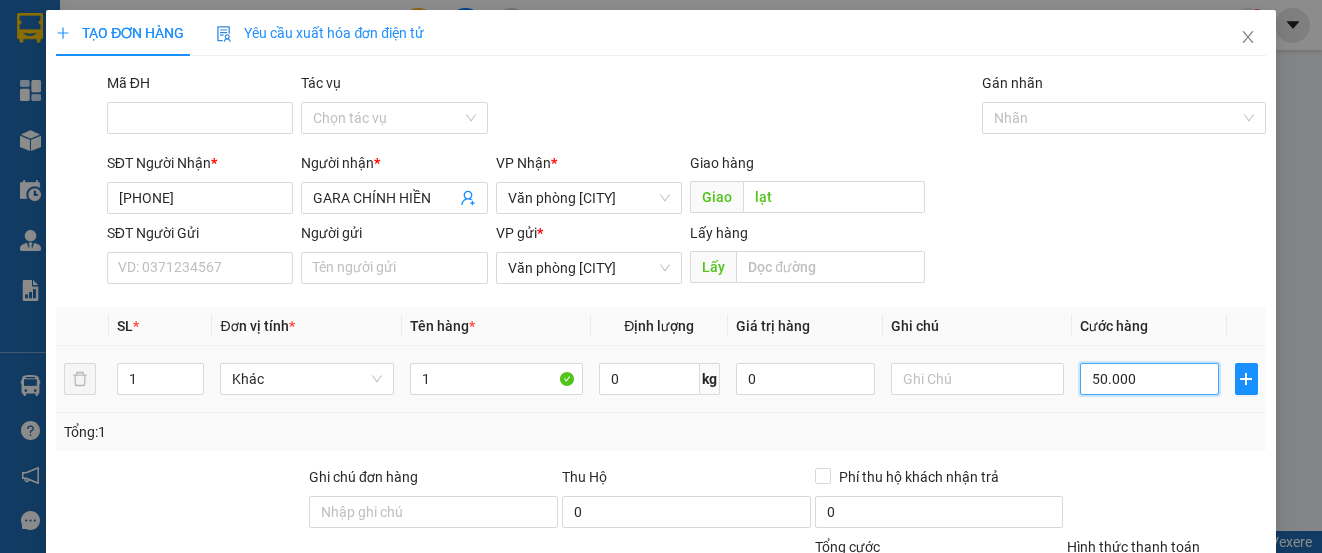 scroll, scrollTop: 179, scrollLeft: 0, axis: vertical 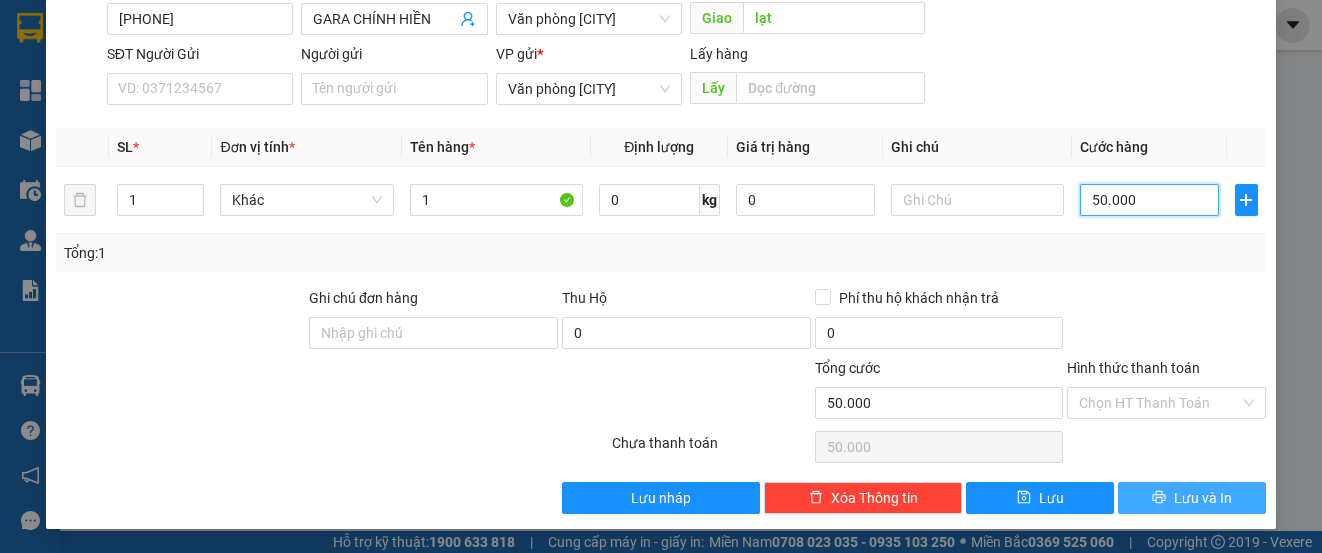 type on "50.000" 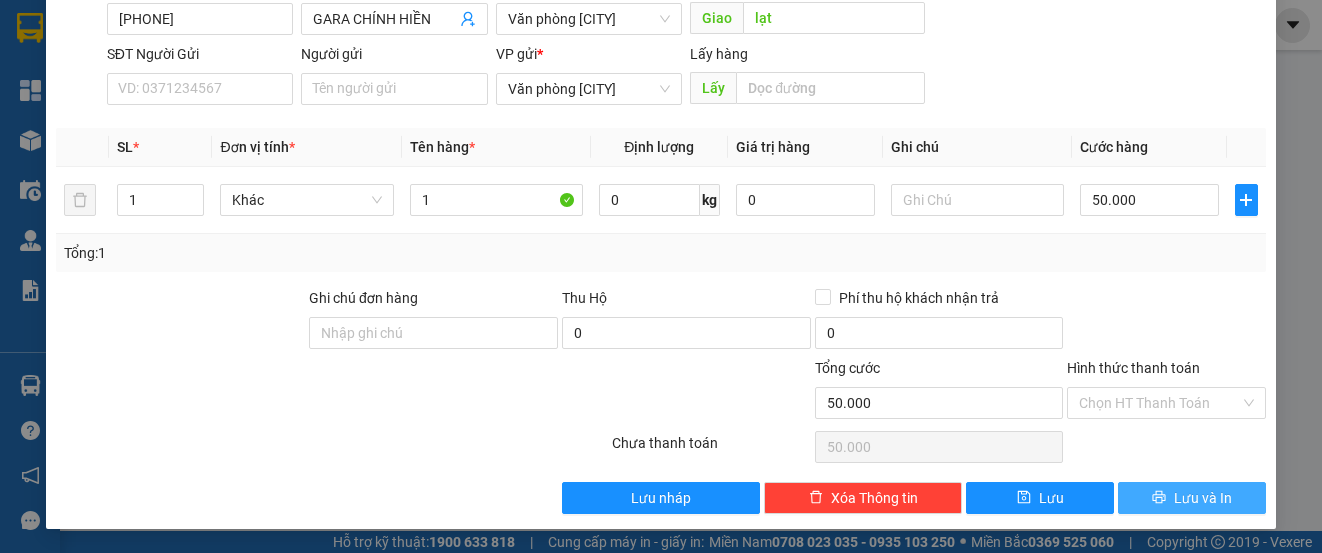 click on "Lưu và In" at bounding box center [1192, 498] 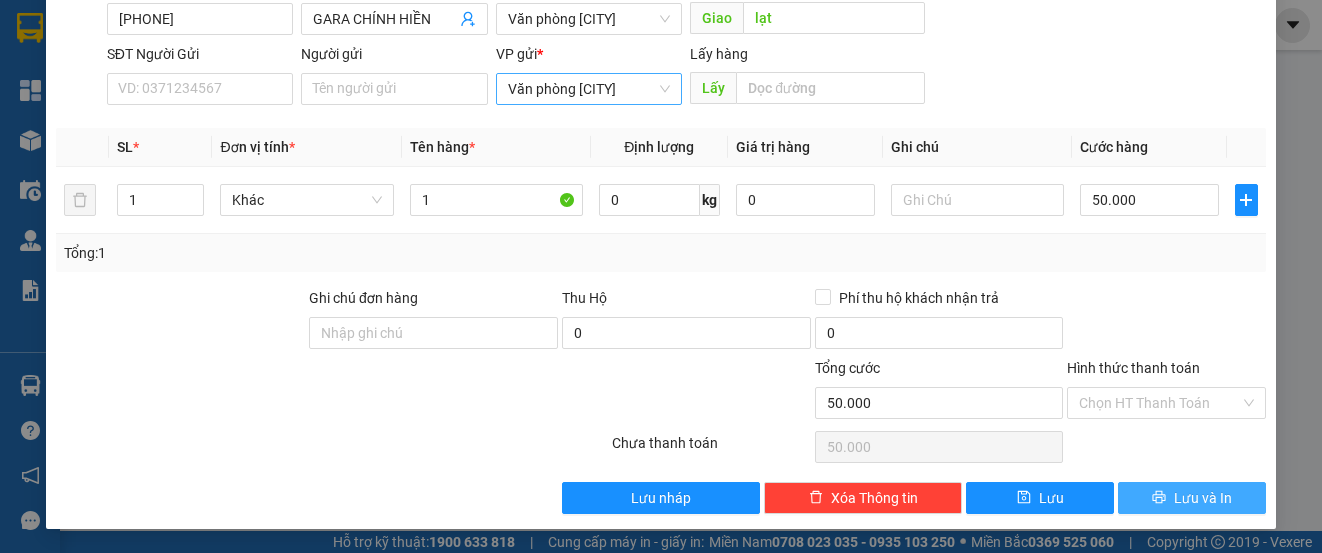 click on "Văn phòng [CITY]" at bounding box center [589, 89] 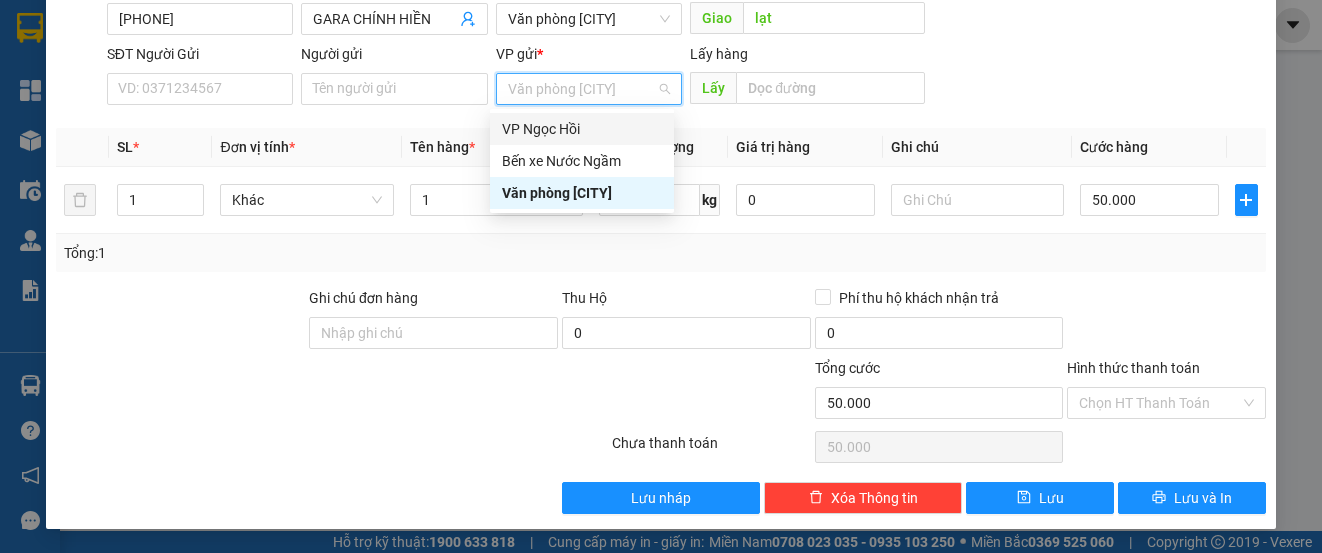 click on "VP Ngọc Hồi" at bounding box center (582, 129) 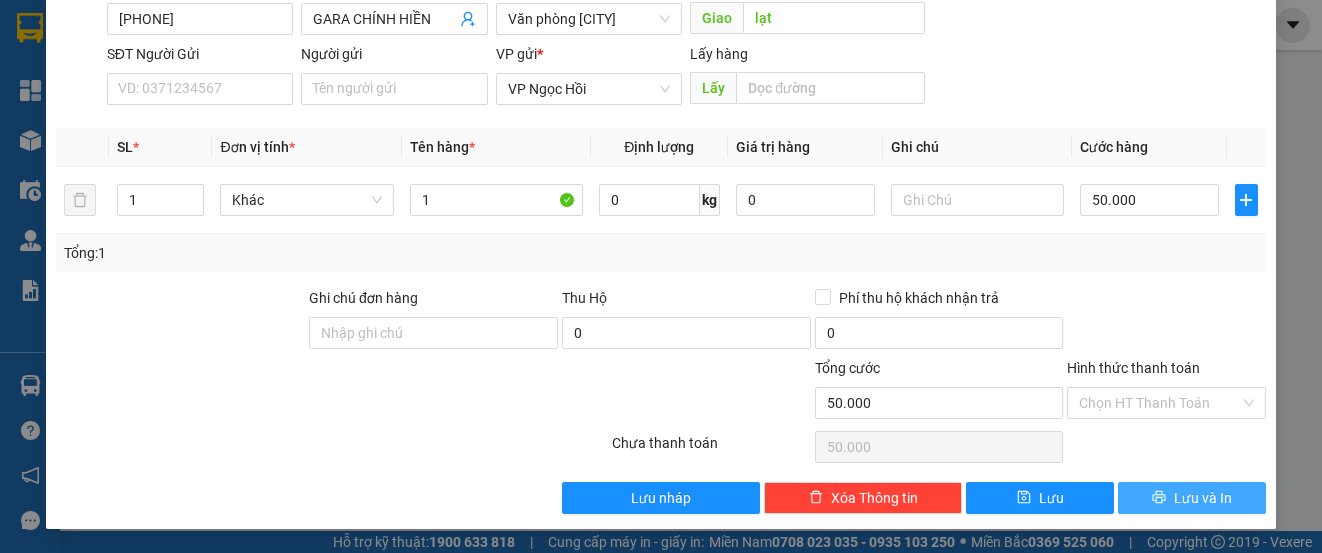 click on "Lưu và In" at bounding box center (1192, 498) 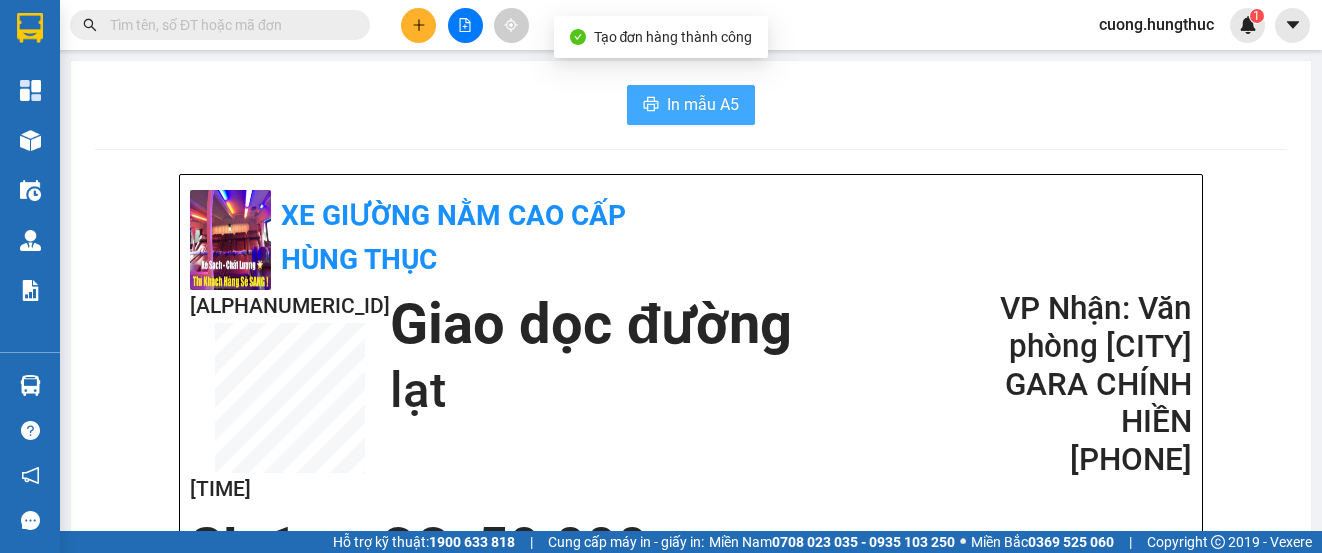 click on "In mẫu A5" at bounding box center [703, 104] 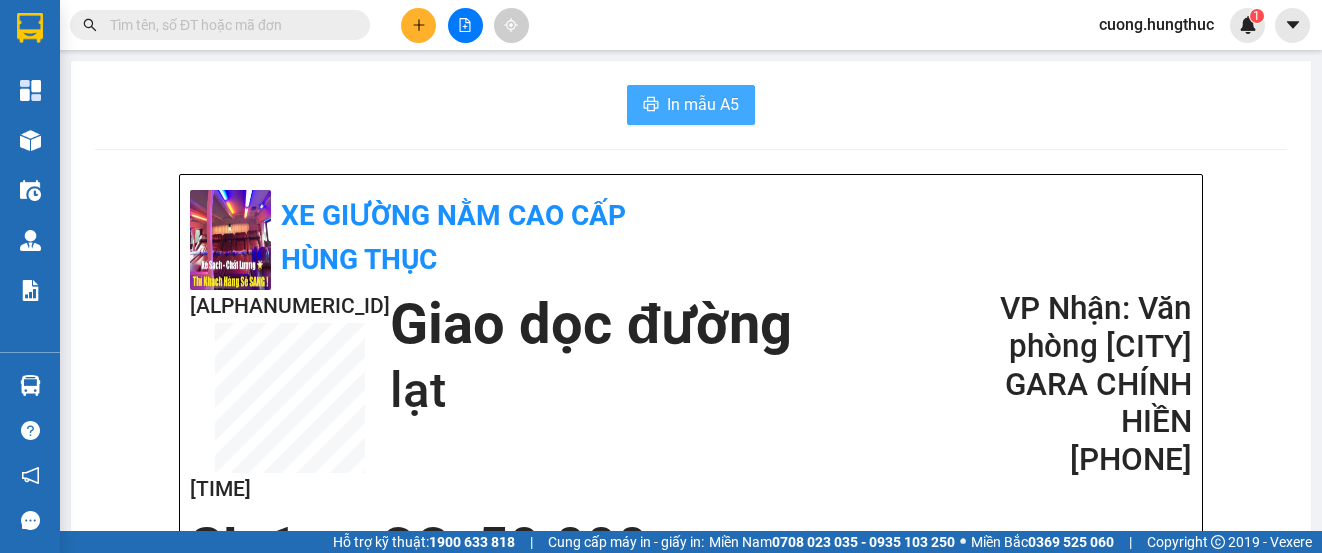 scroll, scrollTop: 0, scrollLeft: 0, axis: both 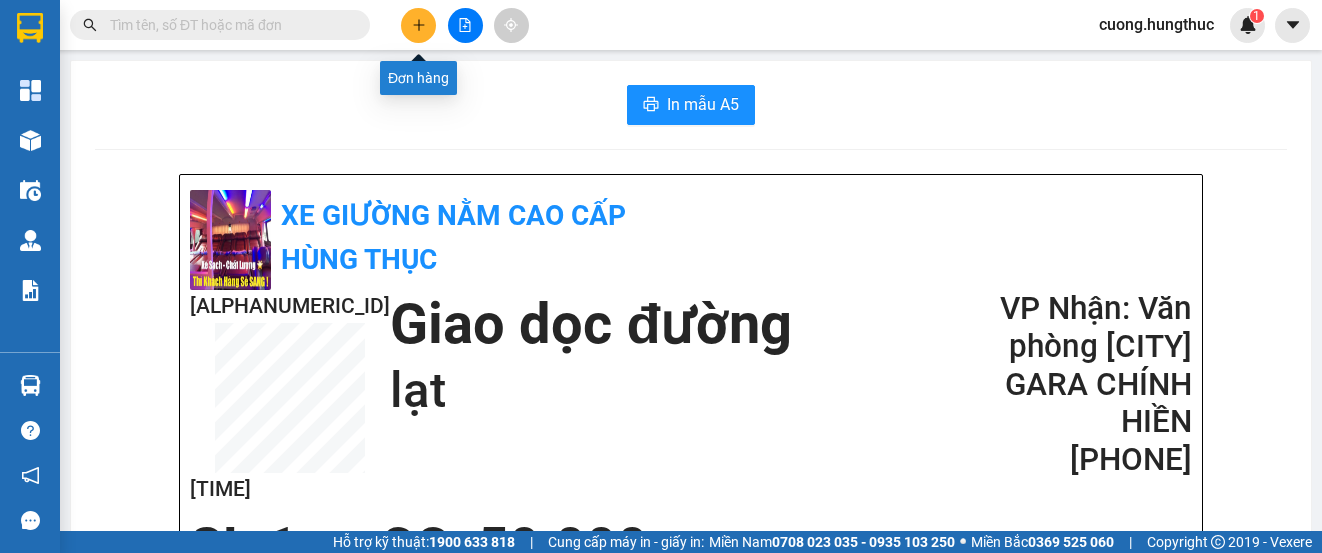 click 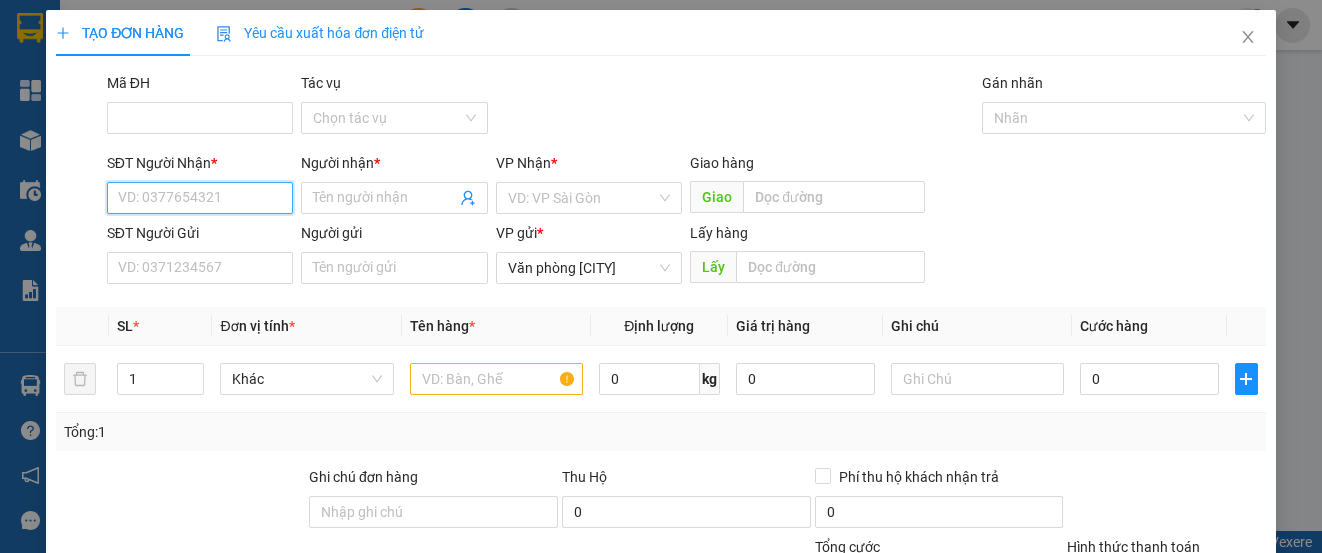 click on "SĐT Người Nhận  *" at bounding box center (200, 198) 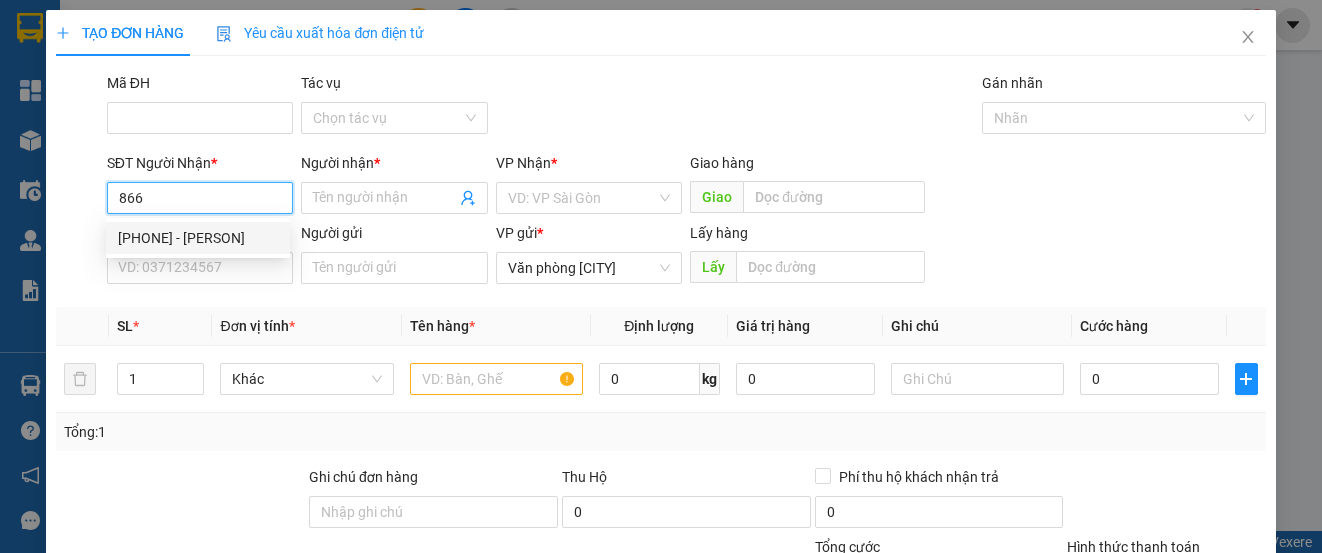 click on "[PHONE] - [PERSON]" at bounding box center [198, 238] 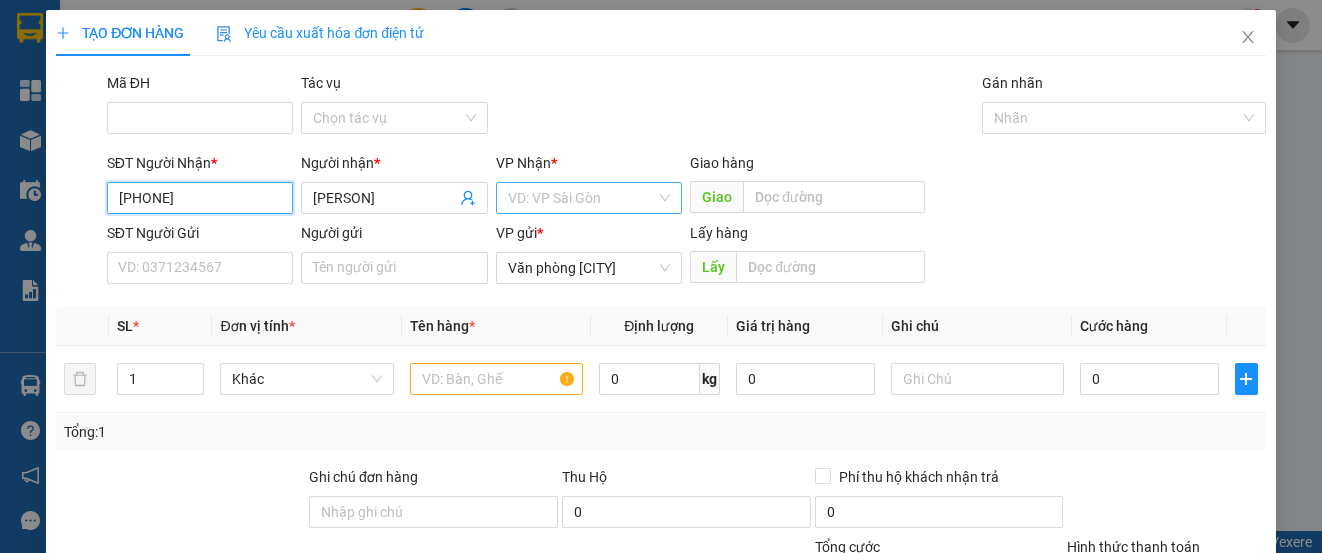 type on "[PHONE]" 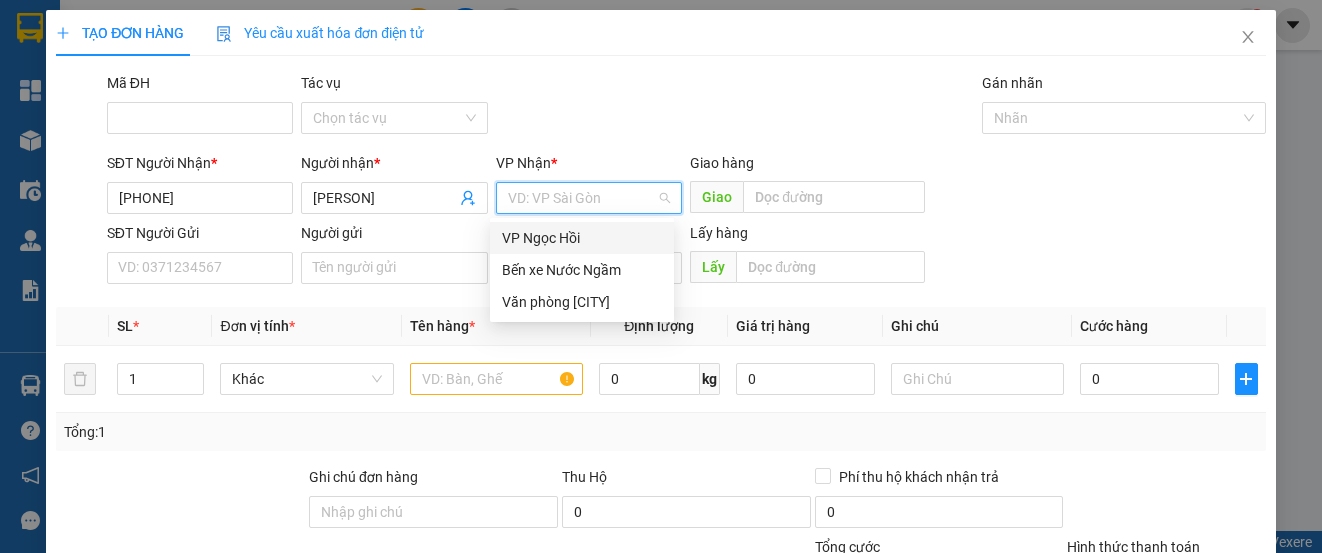 click at bounding box center (582, 198) 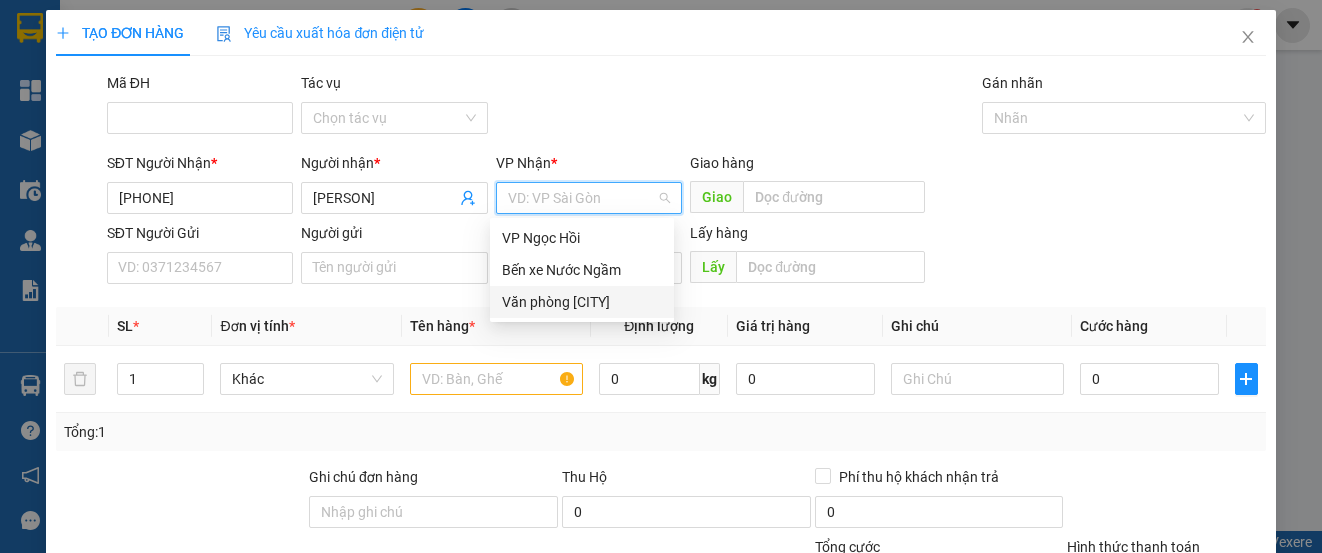 click on "Văn phòng [CITY]" at bounding box center (582, 302) 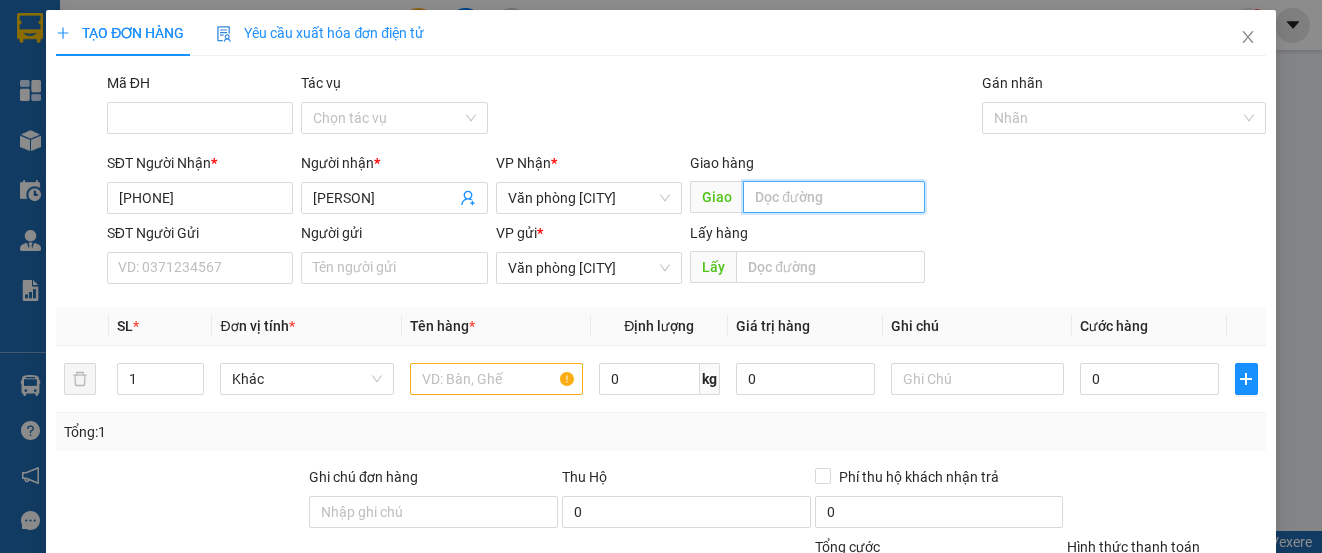 click at bounding box center [834, 197] 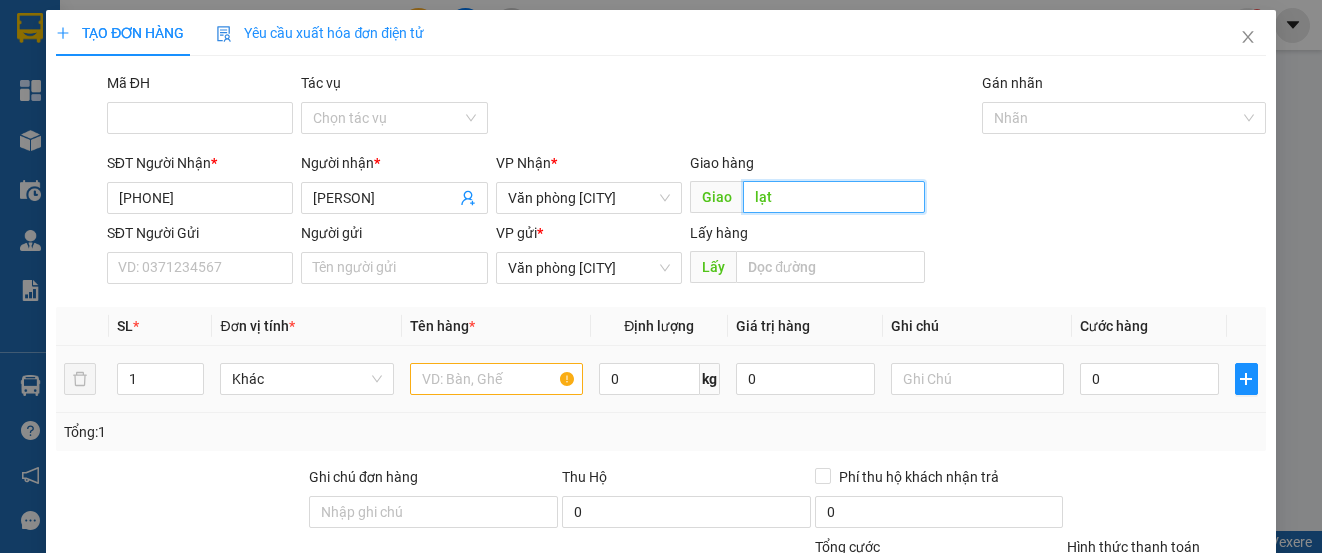 type on "lạt" 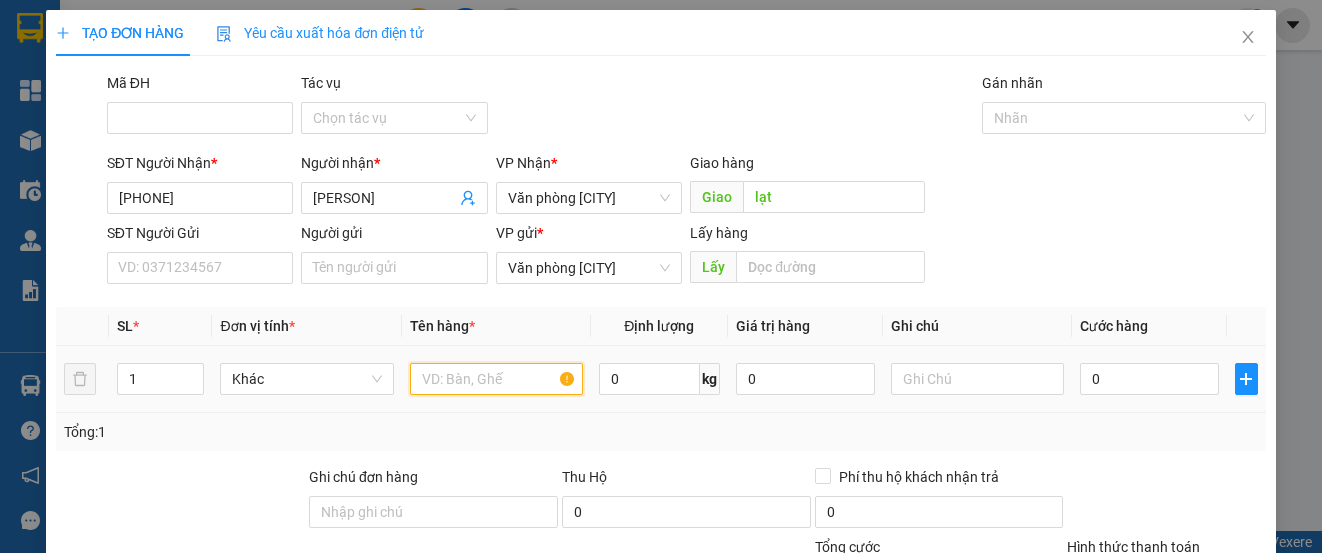 click at bounding box center [496, 379] 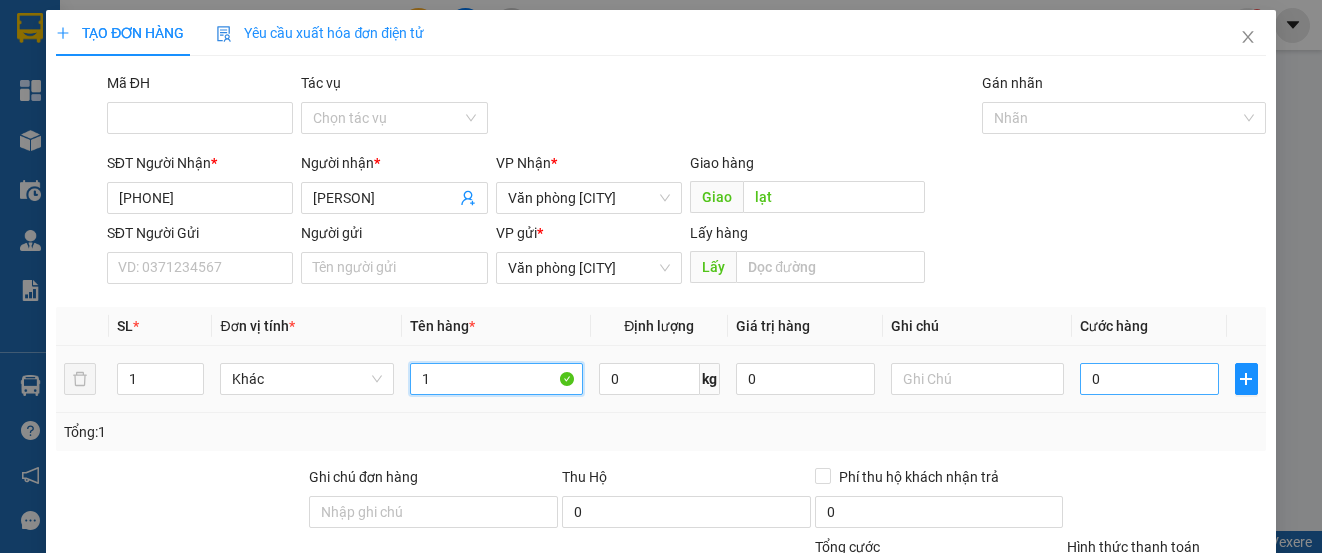 type on "1" 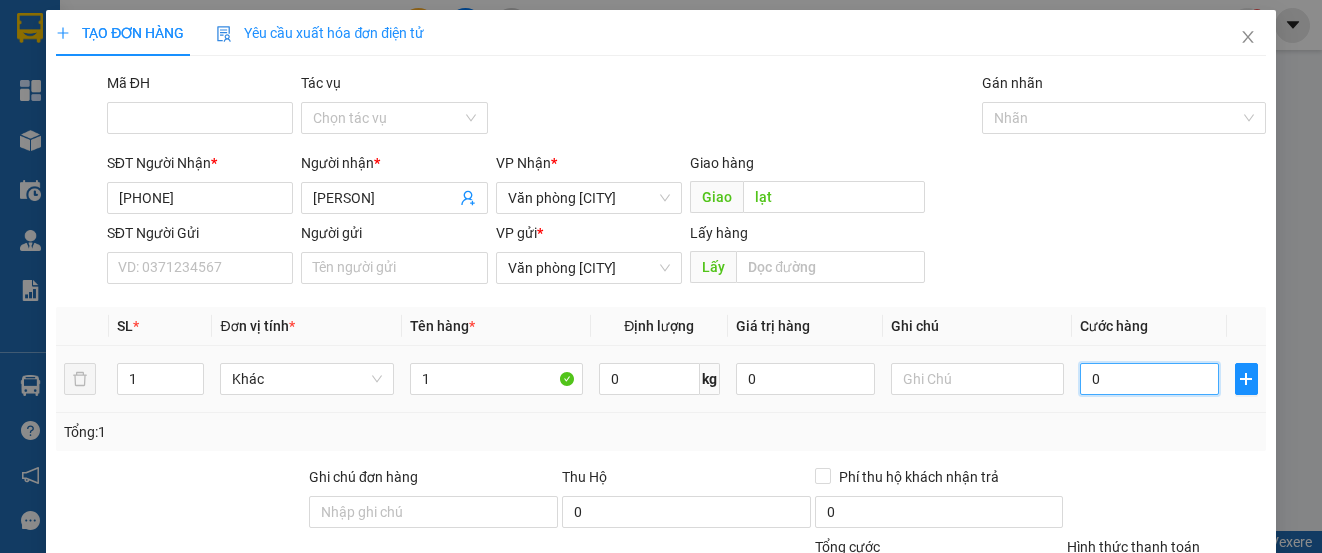 click on "0" at bounding box center (1149, 379) 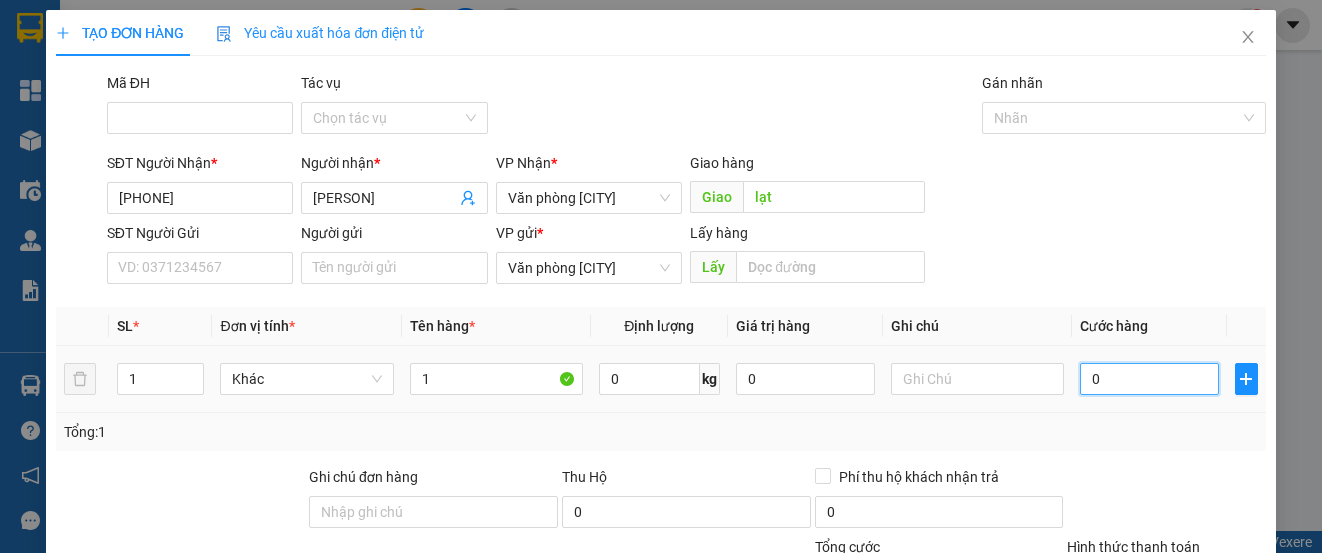 type on "5" 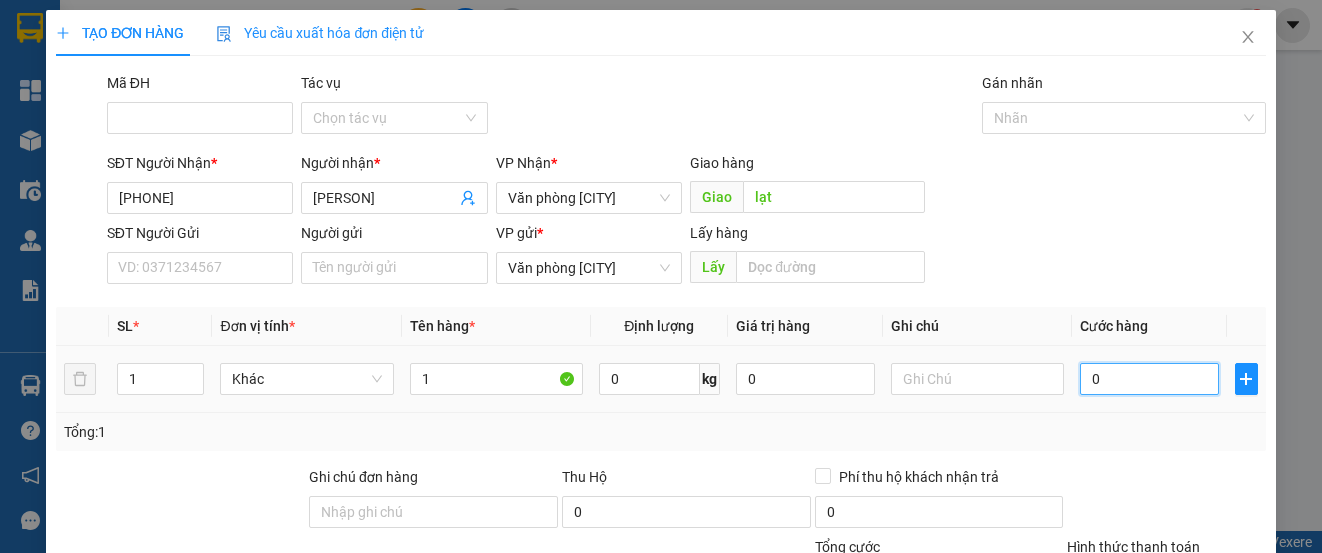 type on "5" 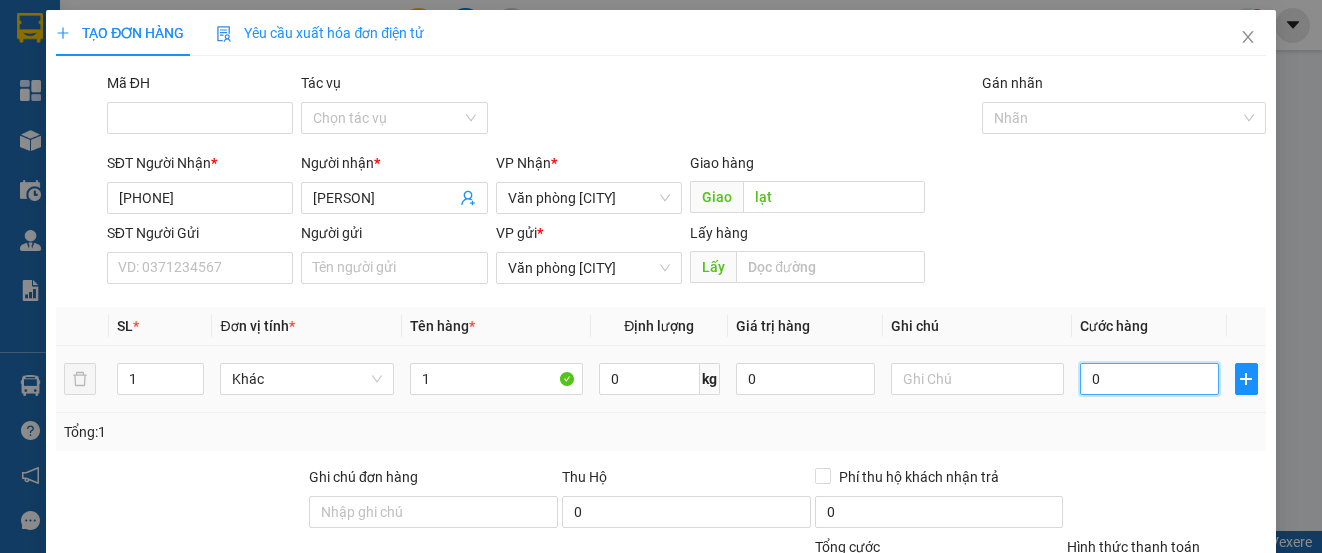 type on "5" 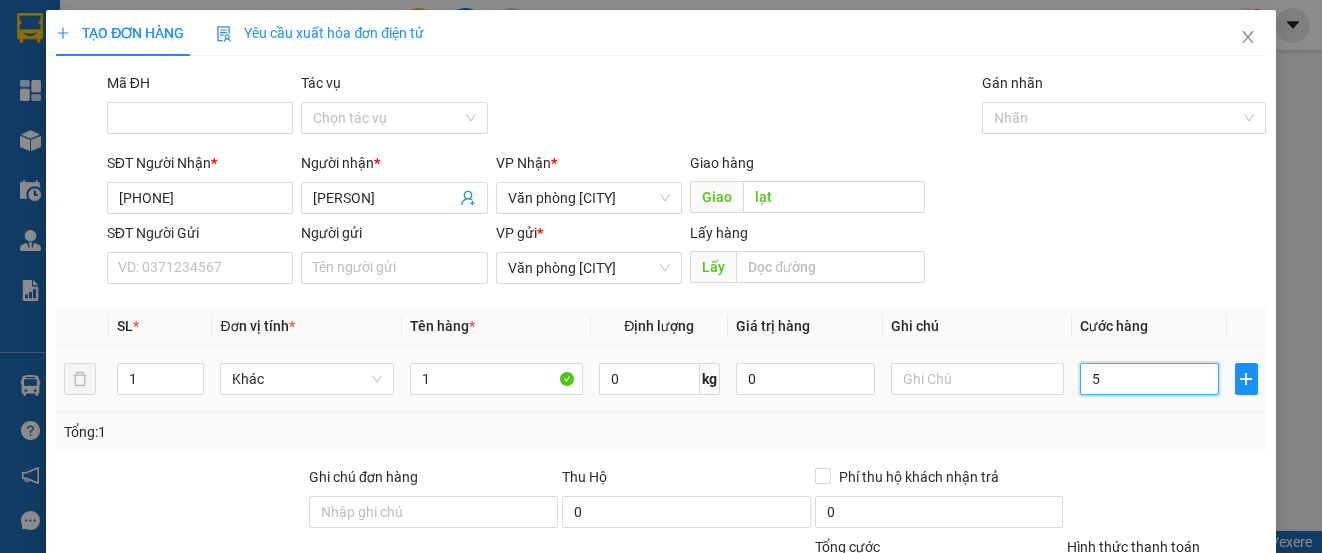 type on "50" 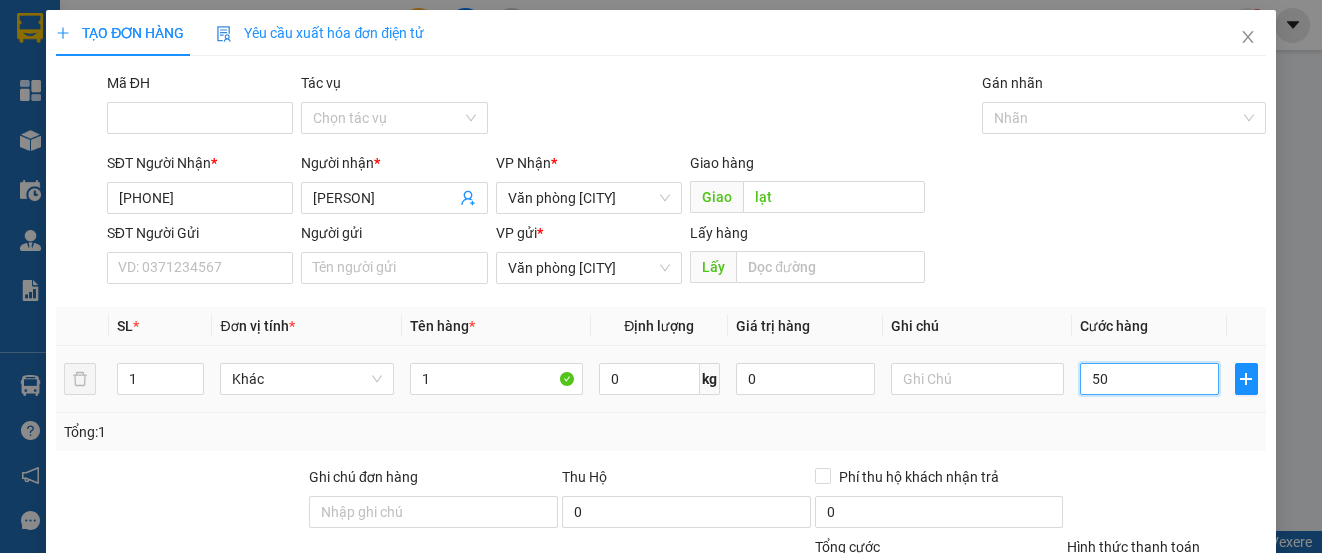 type on "50" 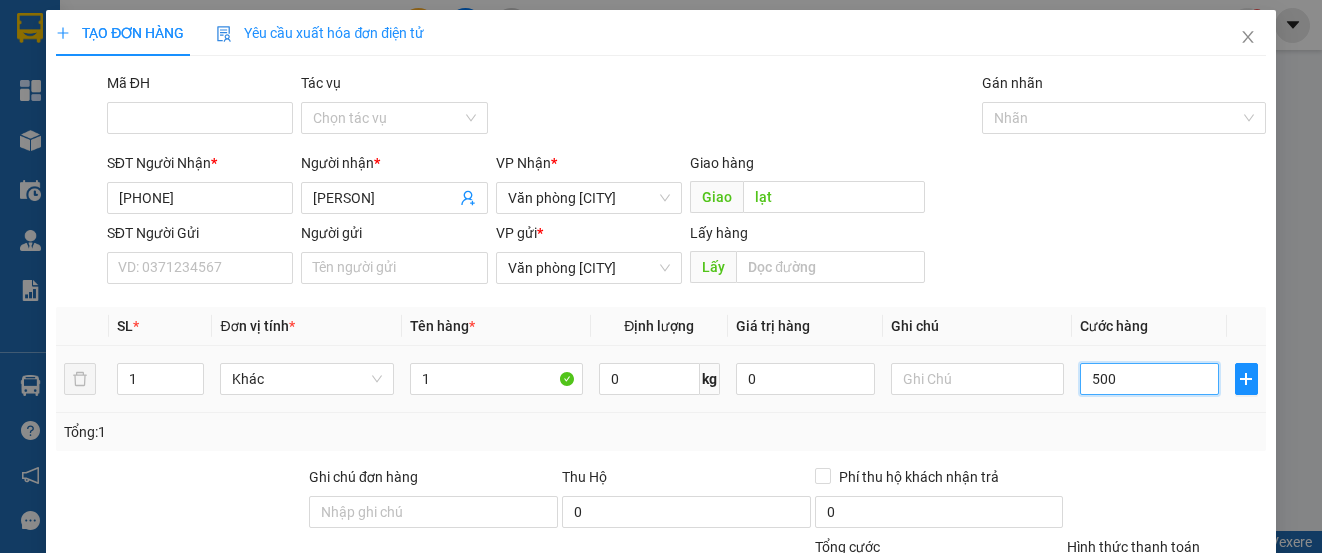 type on "500" 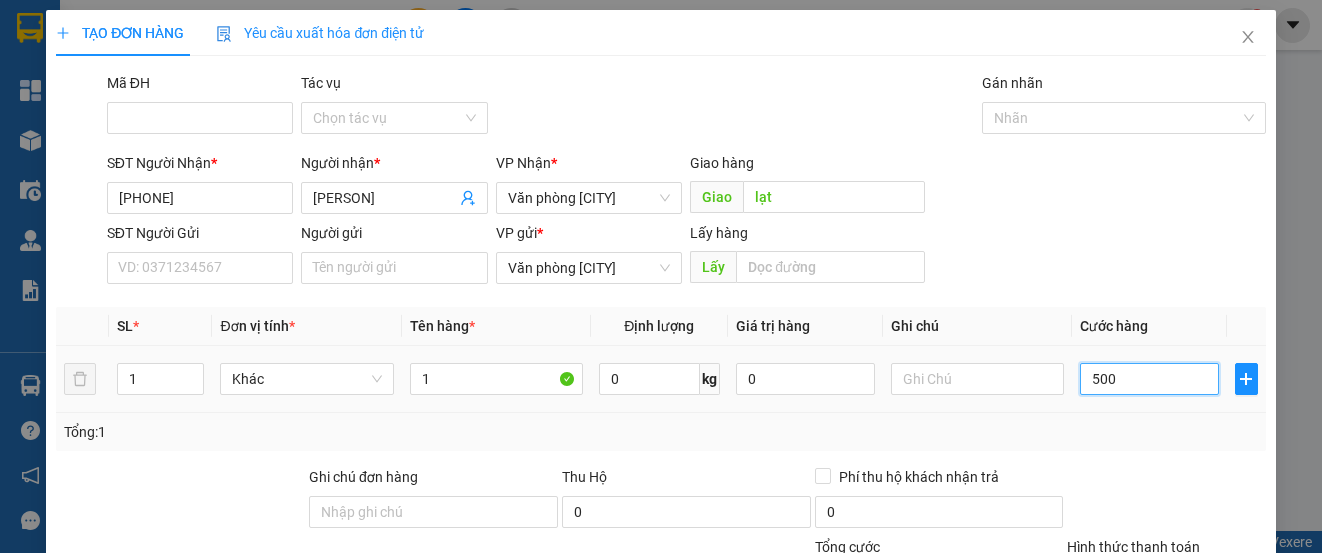 type on "500" 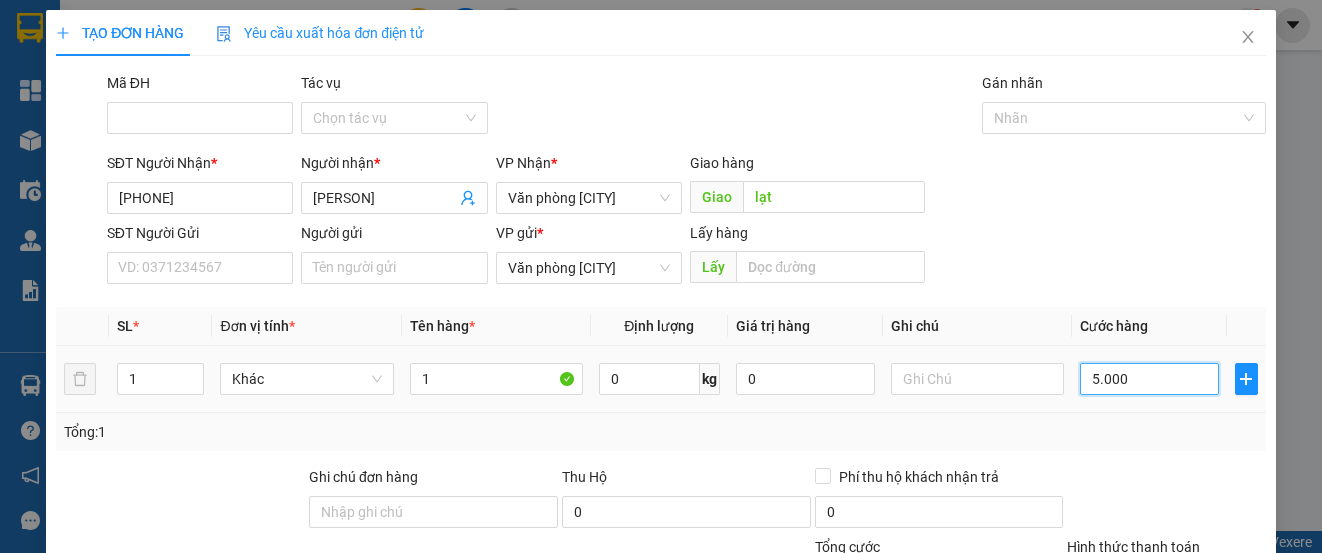 type on "5.000" 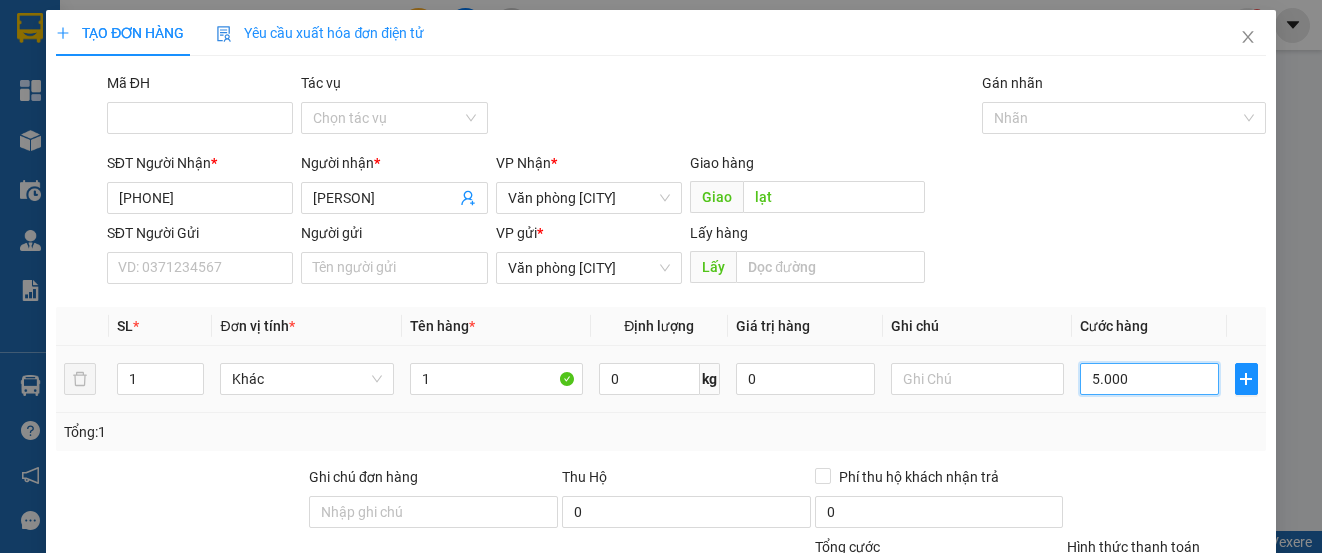type on "50.000" 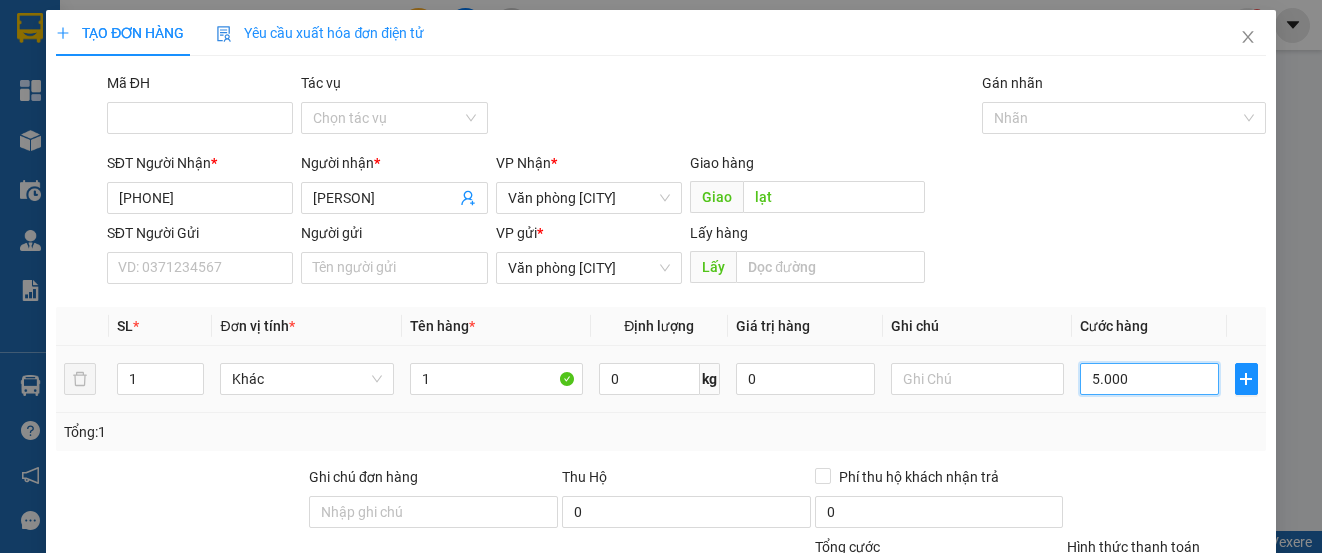 type on "50.000" 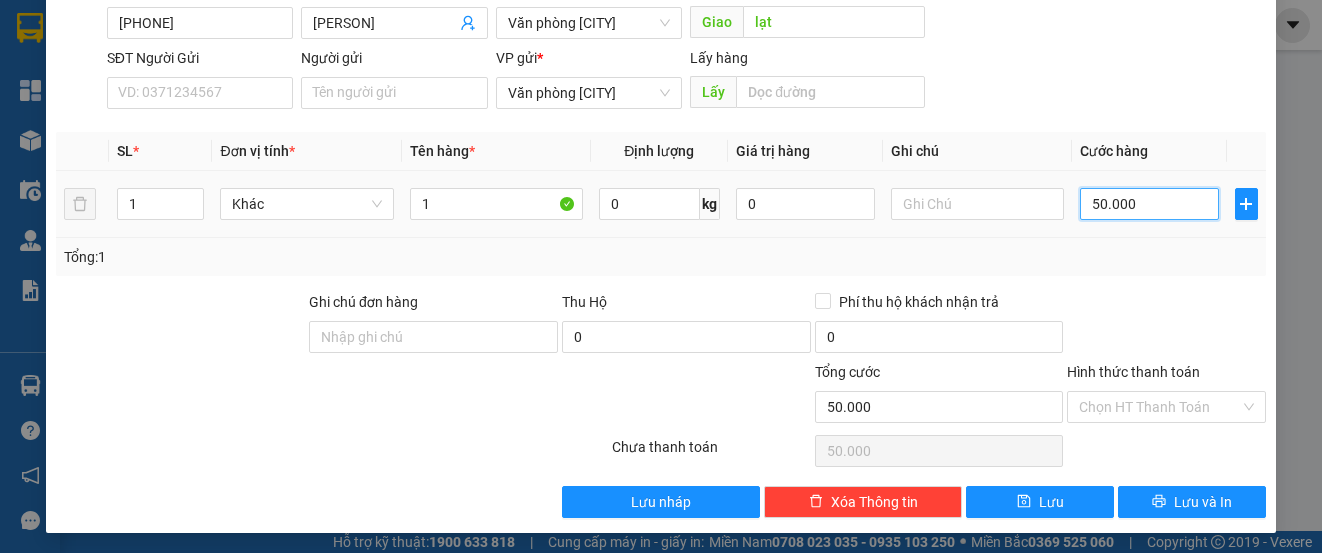scroll, scrollTop: 179, scrollLeft: 0, axis: vertical 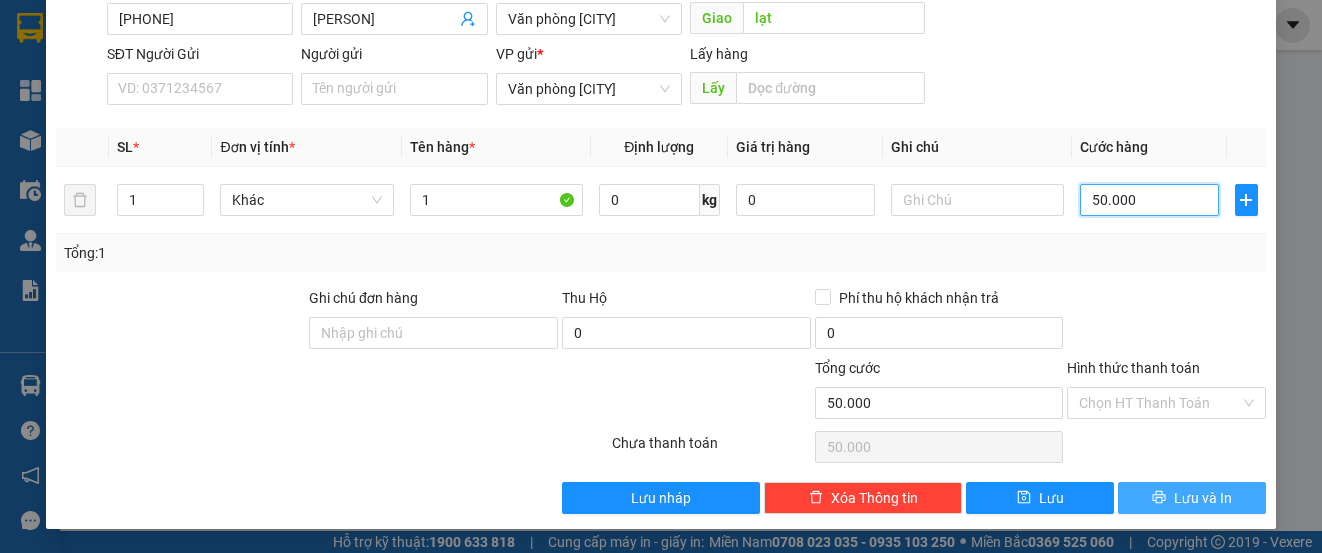 type on "50.000" 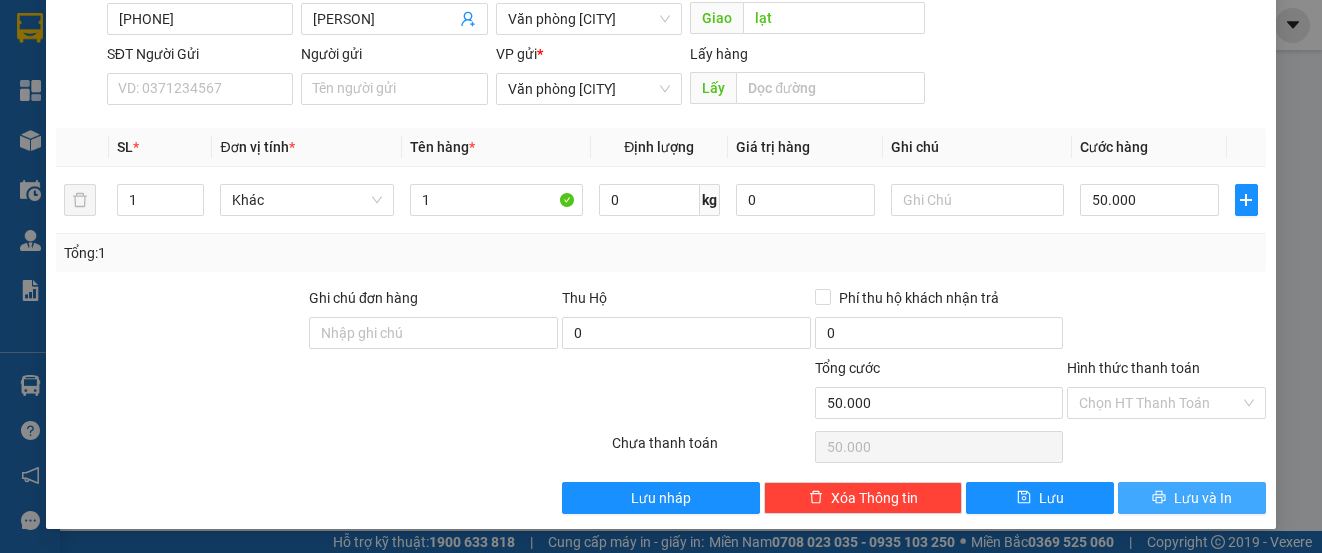 click on "Lưu và In" at bounding box center (1203, 498) 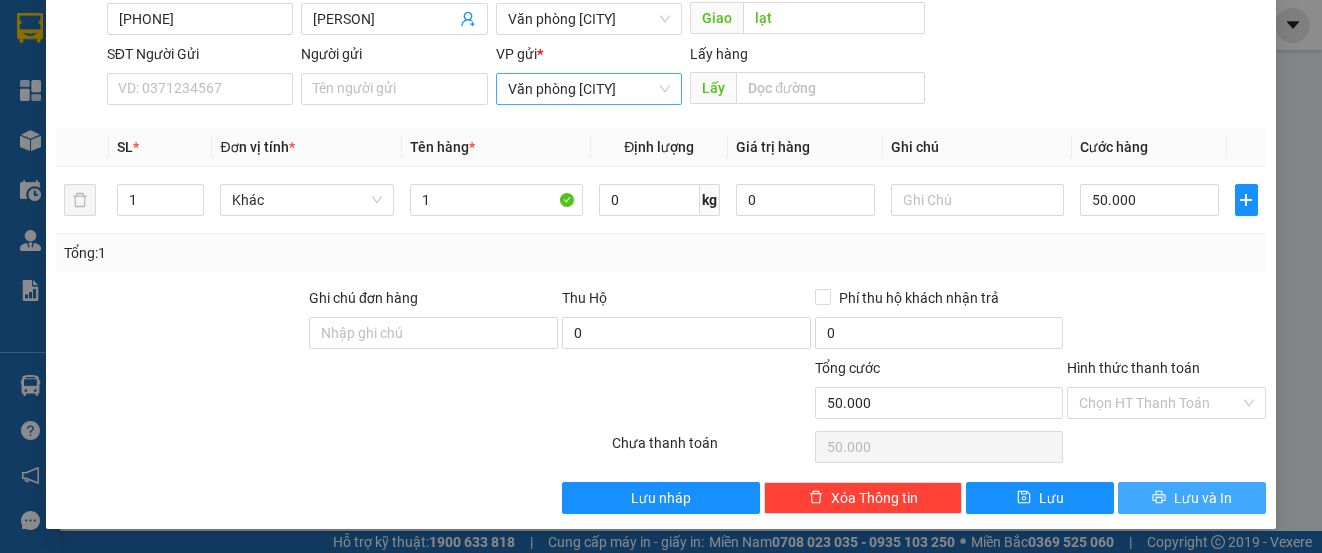 click on "Văn phòng [CITY]" at bounding box center (589, 89) 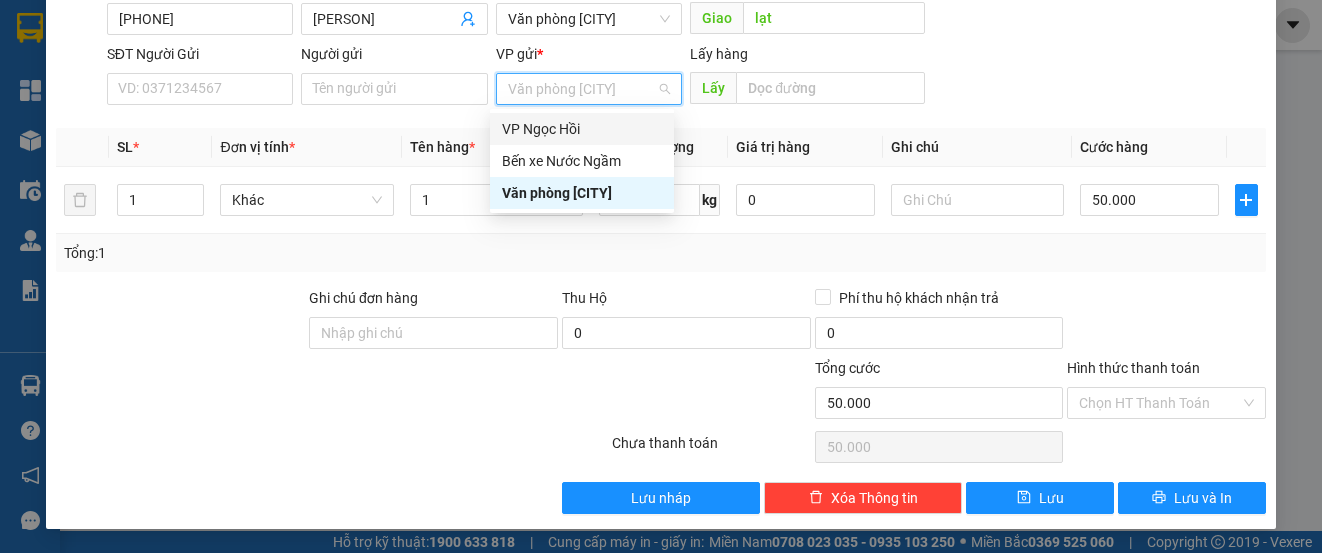 click on "VP Ngọc Hồi" at bounding box center (582, 129) 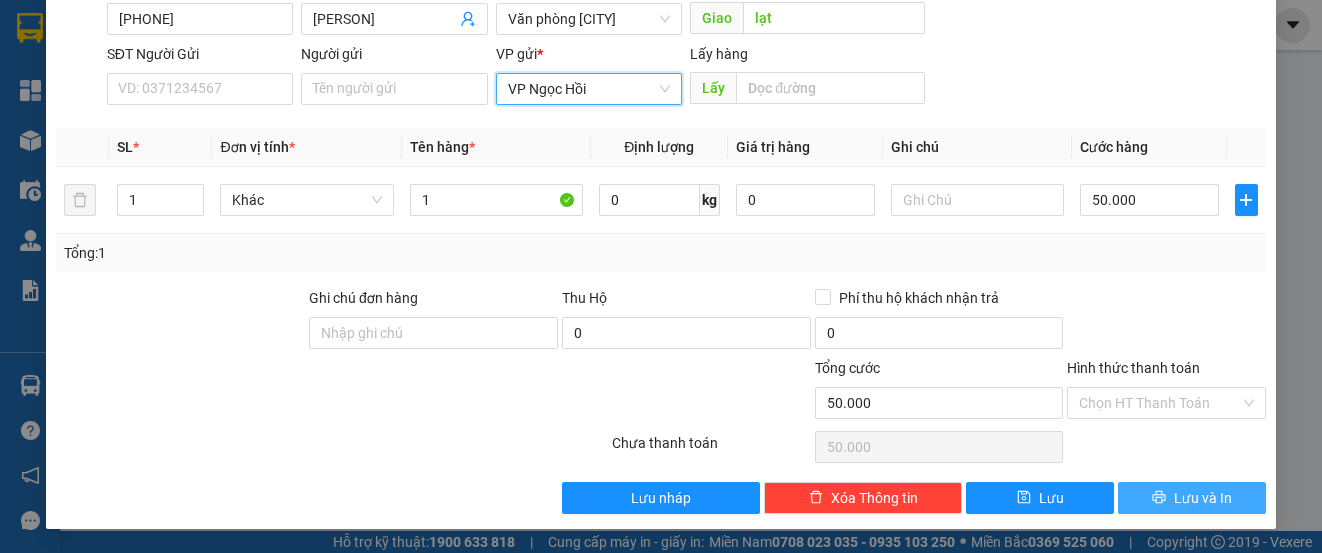 click 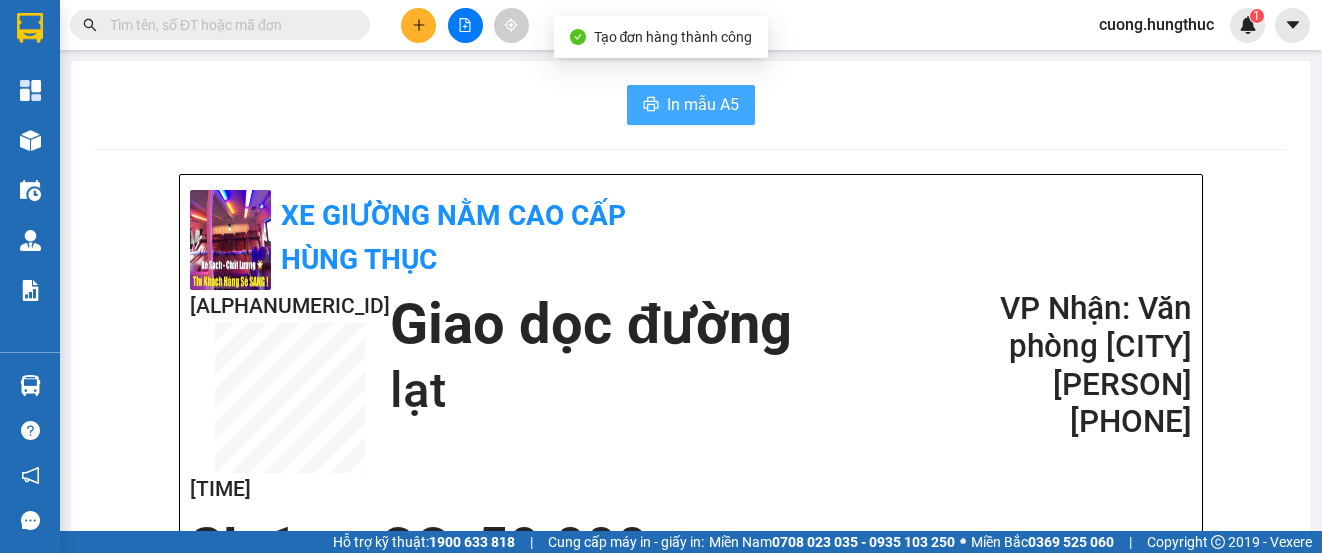 click on "In mẫu A5" at bounding box center [703, 104] 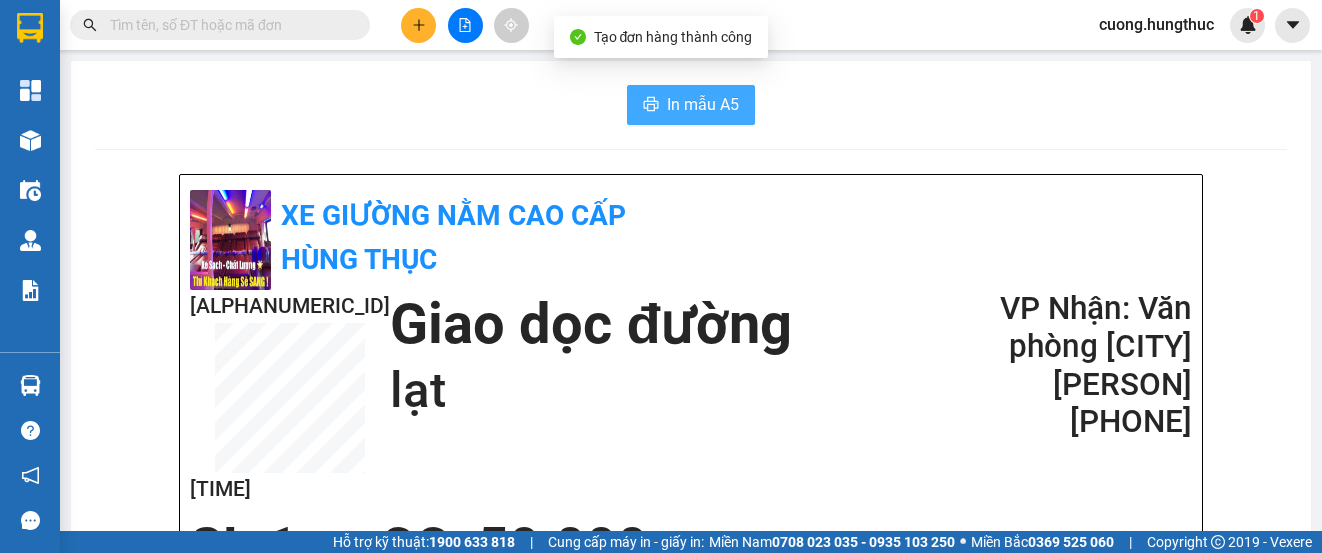 scroll, scrollTop: 0, scrollLeft: 0, axis: both 